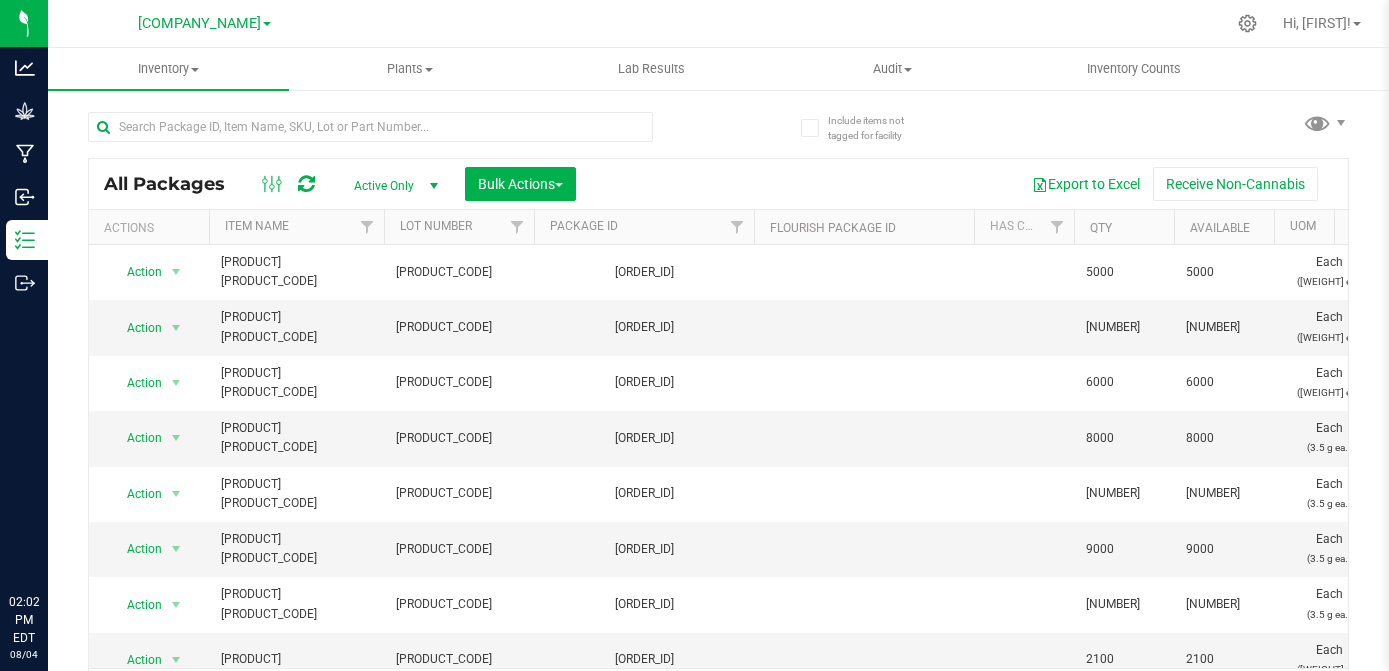 scroll, scrollTop: 0, scrollLeft: 0, axis: both 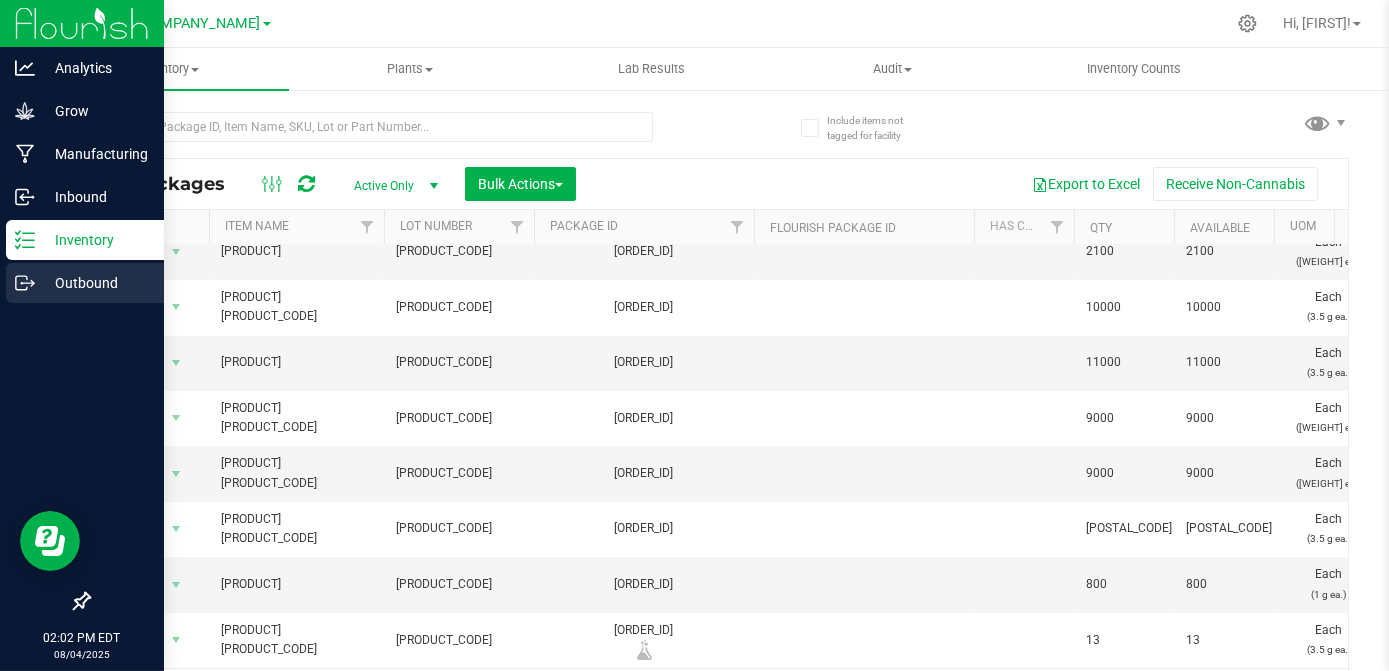 click on "Outbound" at bounding box center [95, 283] 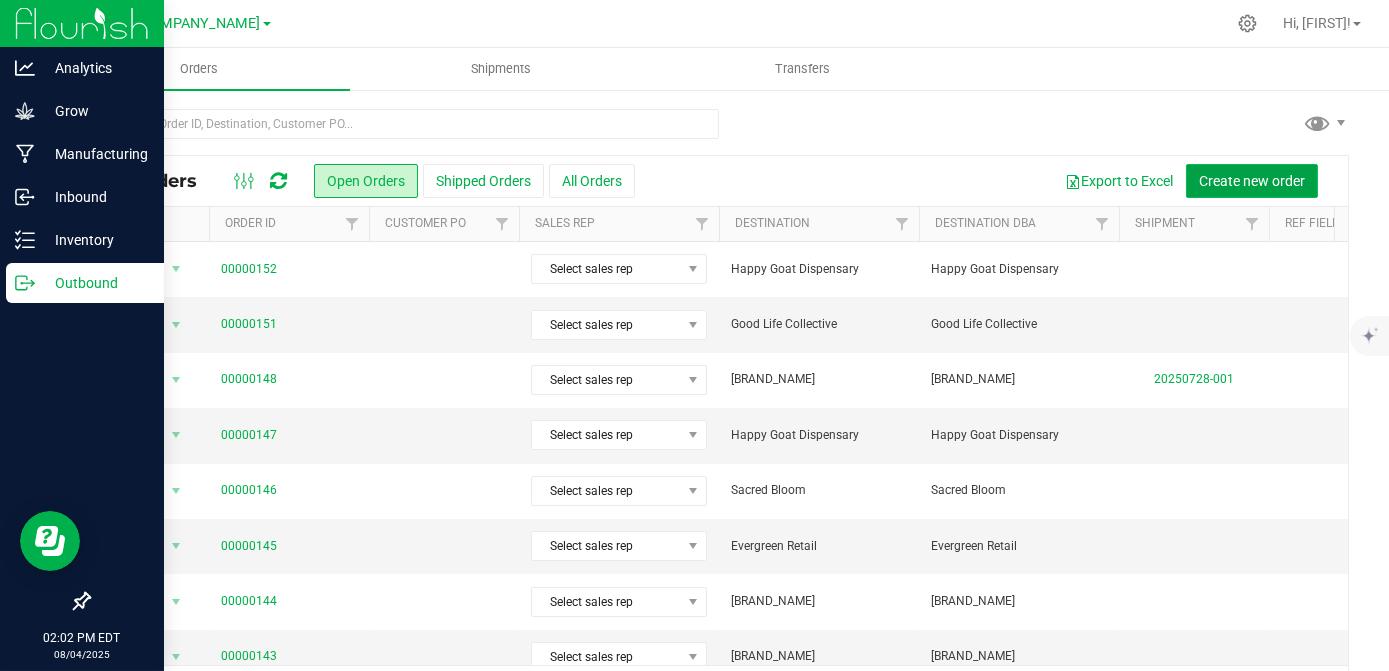 click on "Create new order" at bounding box center [1252, 181] 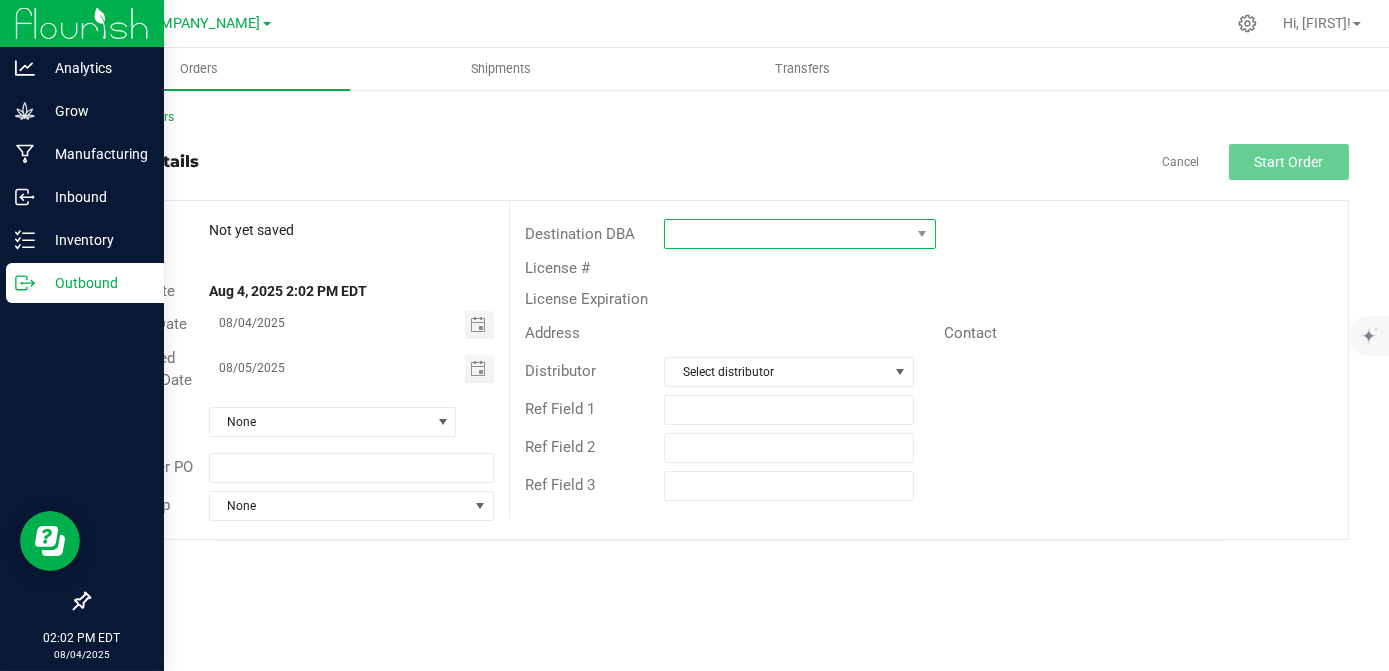 click at bounding box center [787, 234] 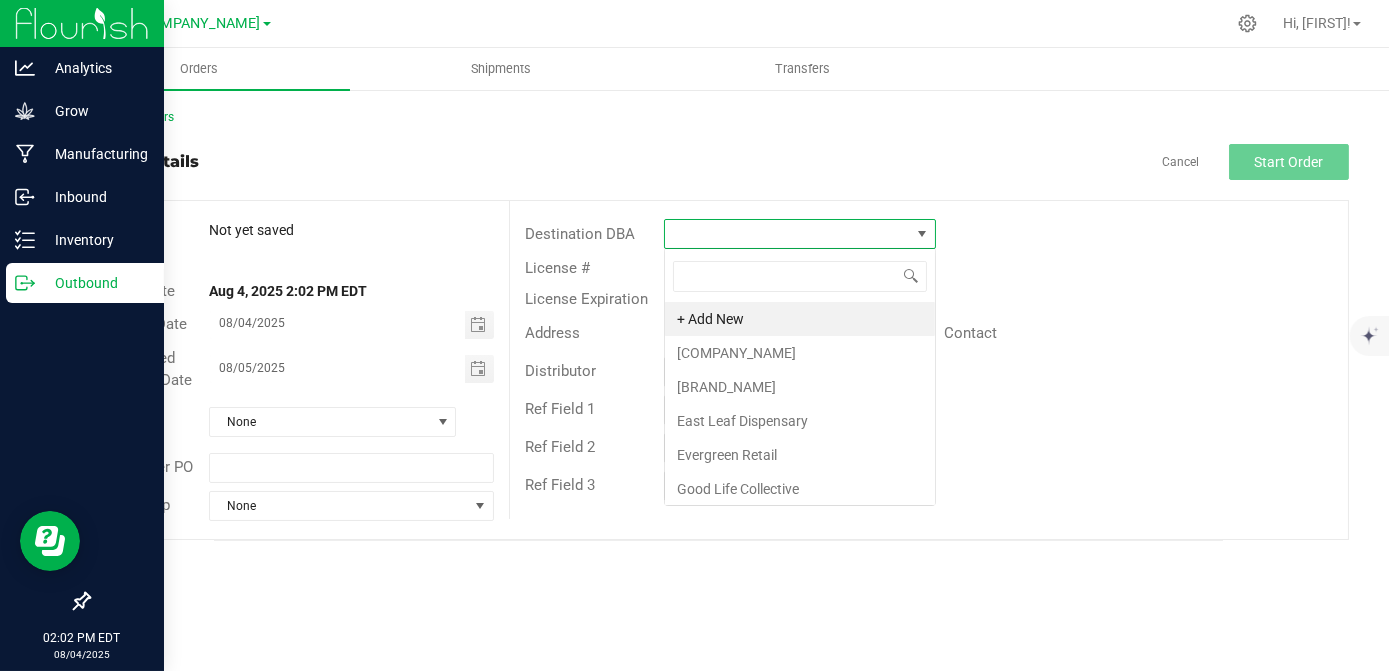 scroll, scrollTop: 99970, scrollLeft: 99728, axis: both 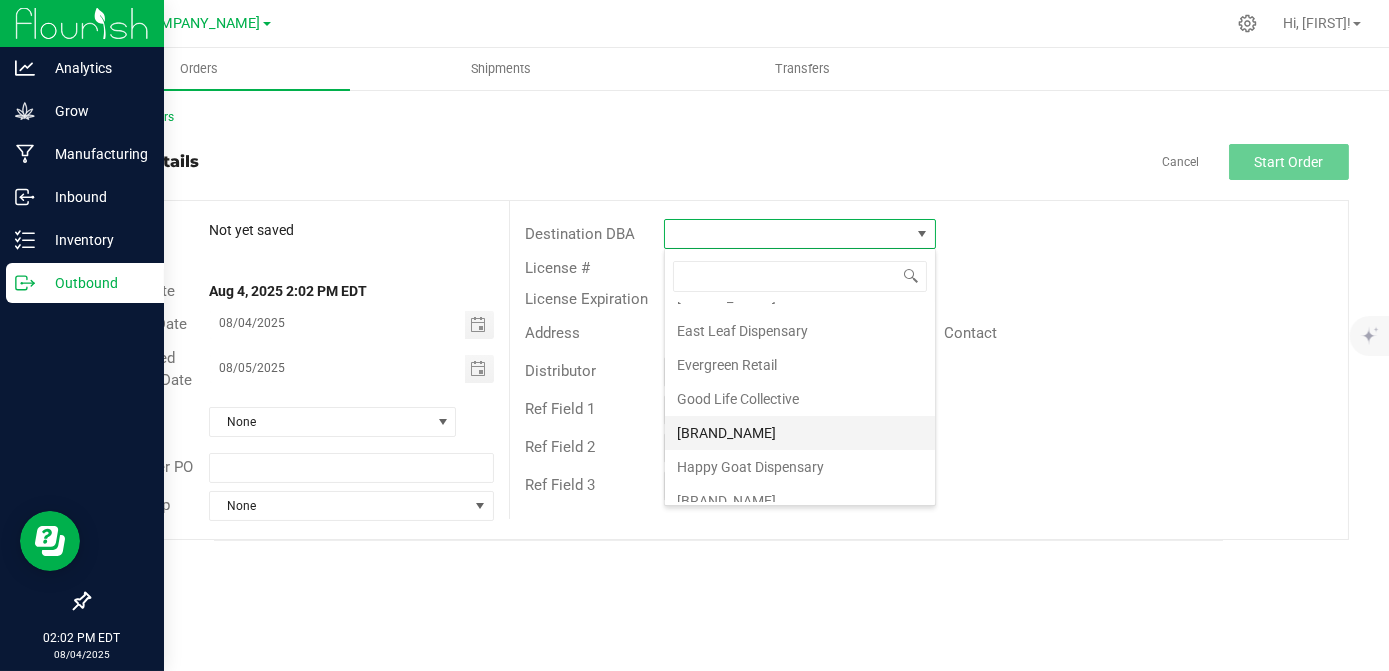 click on "[BRAND_NAME]" at bounding box center (800, 433) 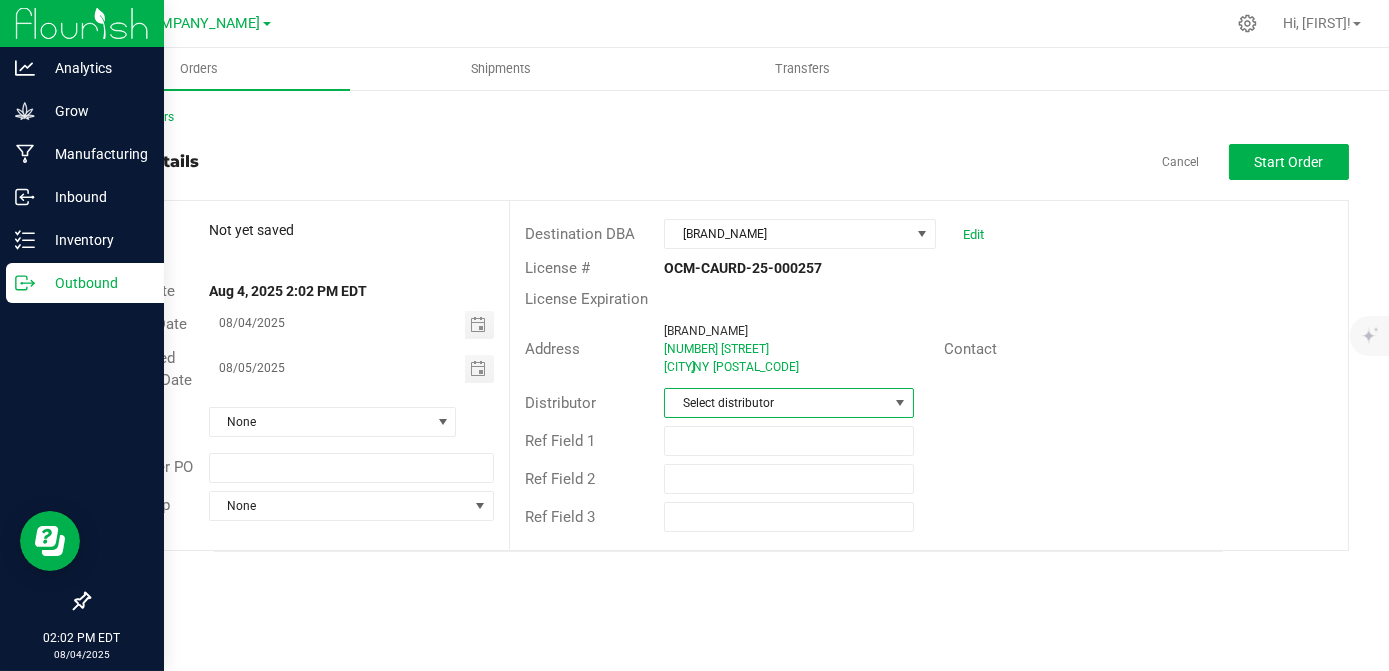 click on "Select distributor" at bounding box center [776, 403] 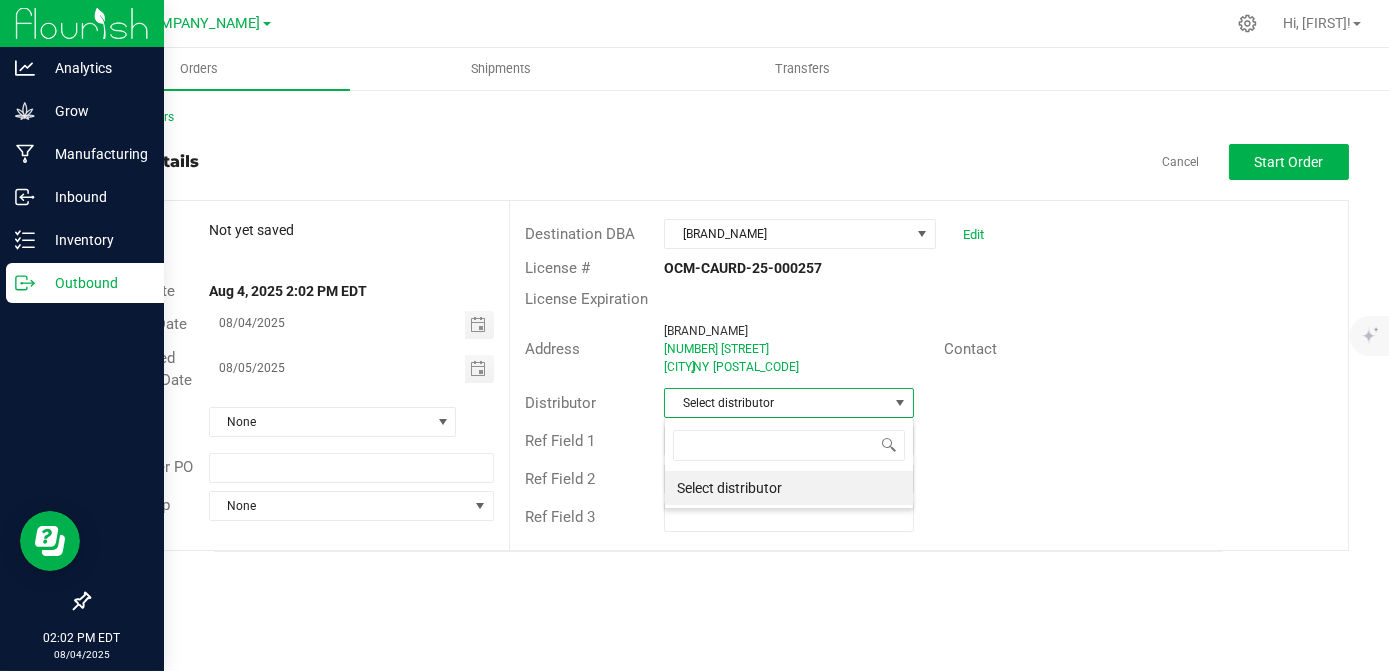 scroll, scrollTop: 99970, scrollLeft: 99750, axis: both 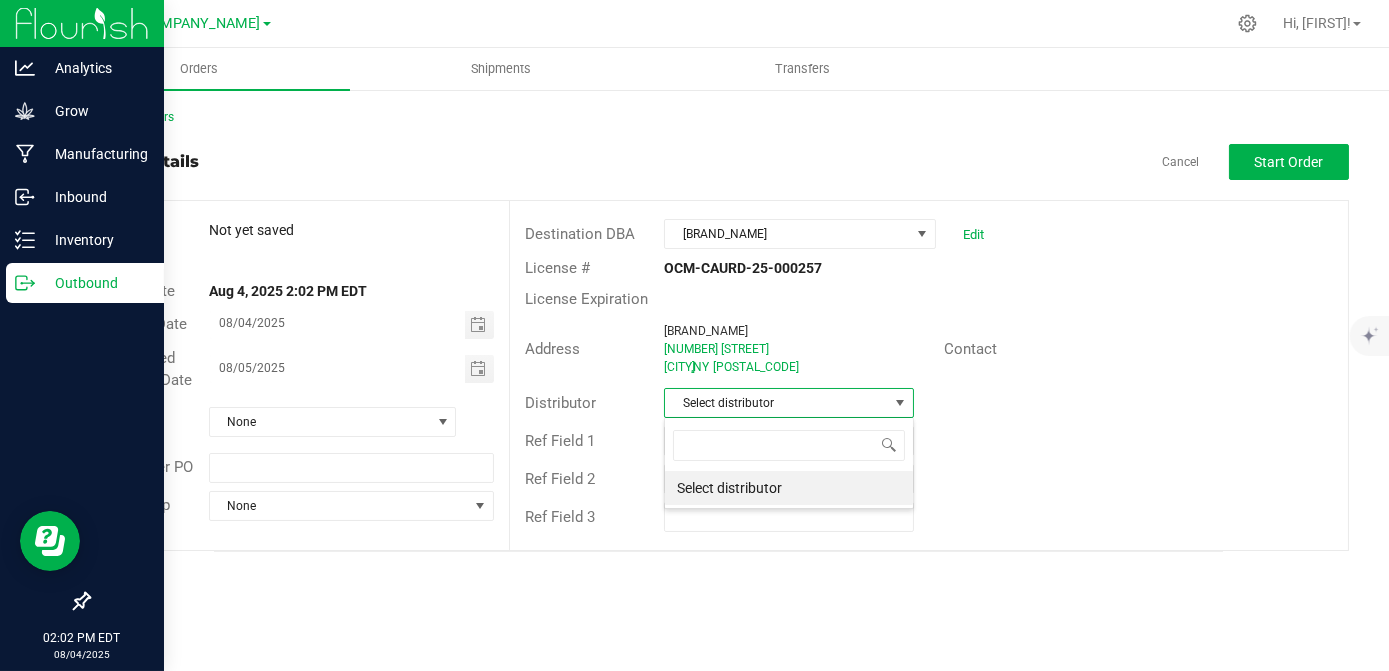 click on "Select distributor" at bounding box center (789, 488) 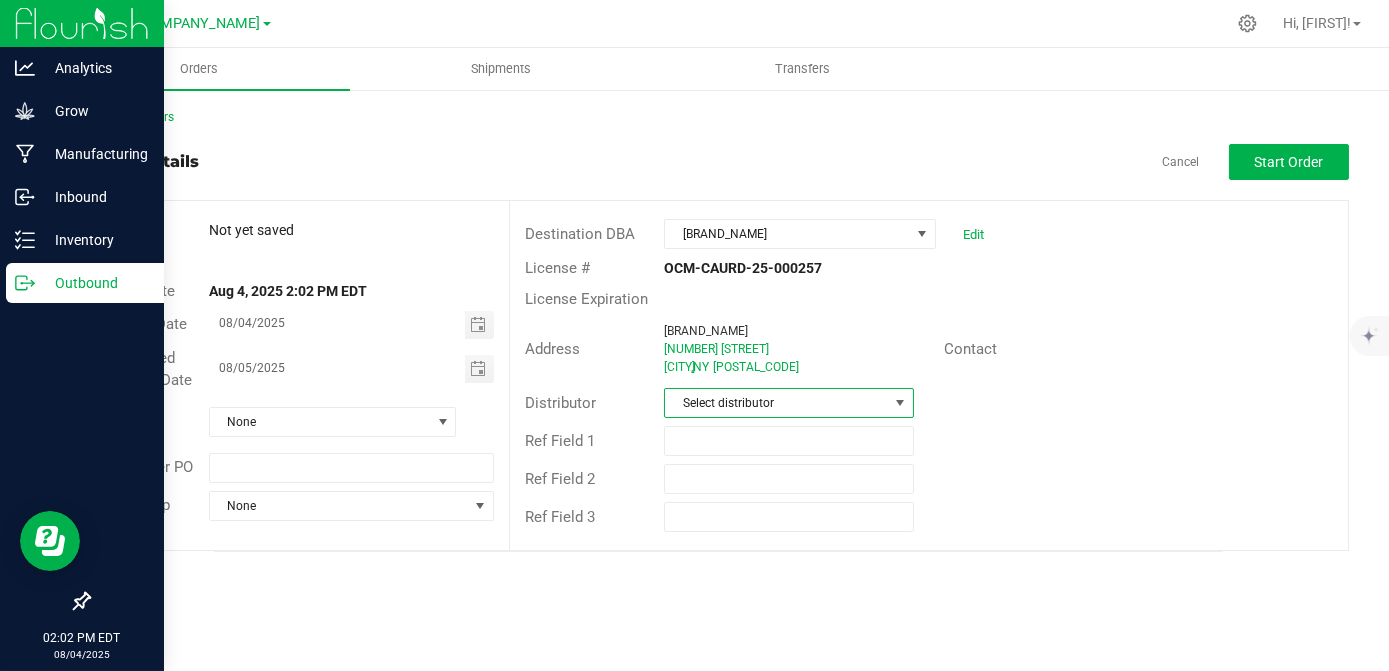 click on "Select distributor" at bounding box center (776, 403) 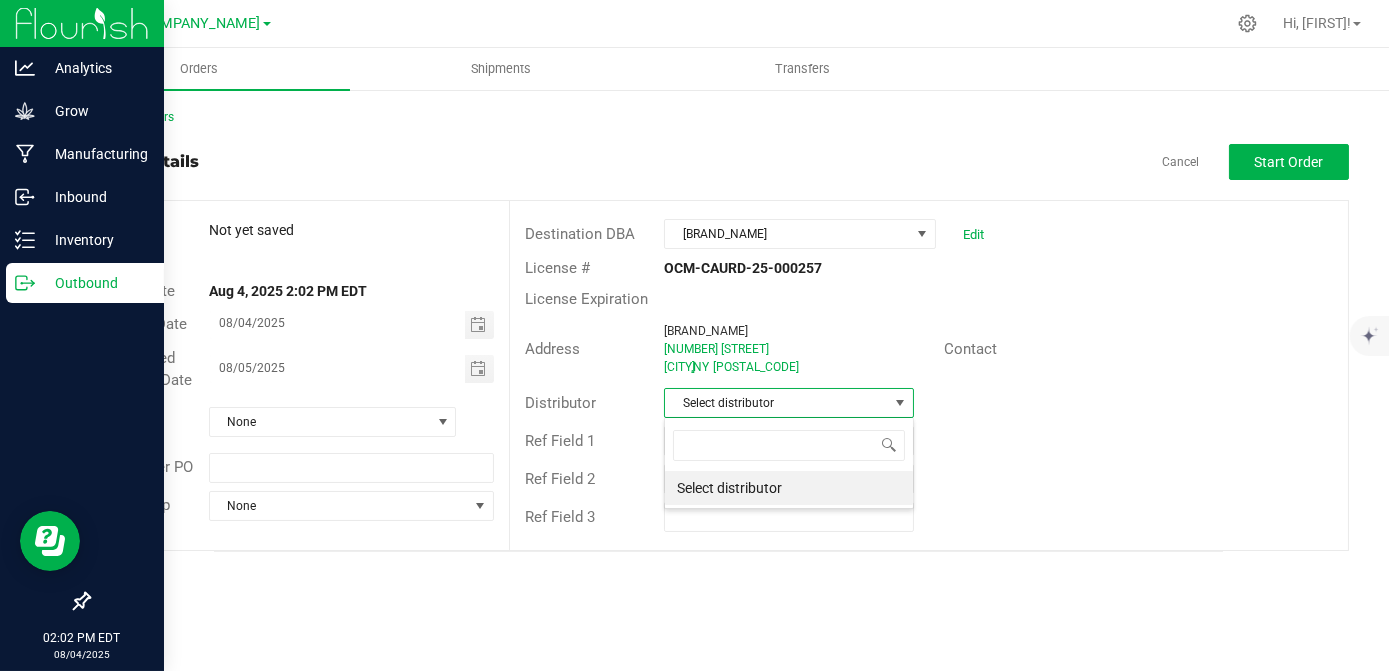 scroll, scrollTop: 99970, scrollLeft: 99750, axis: both 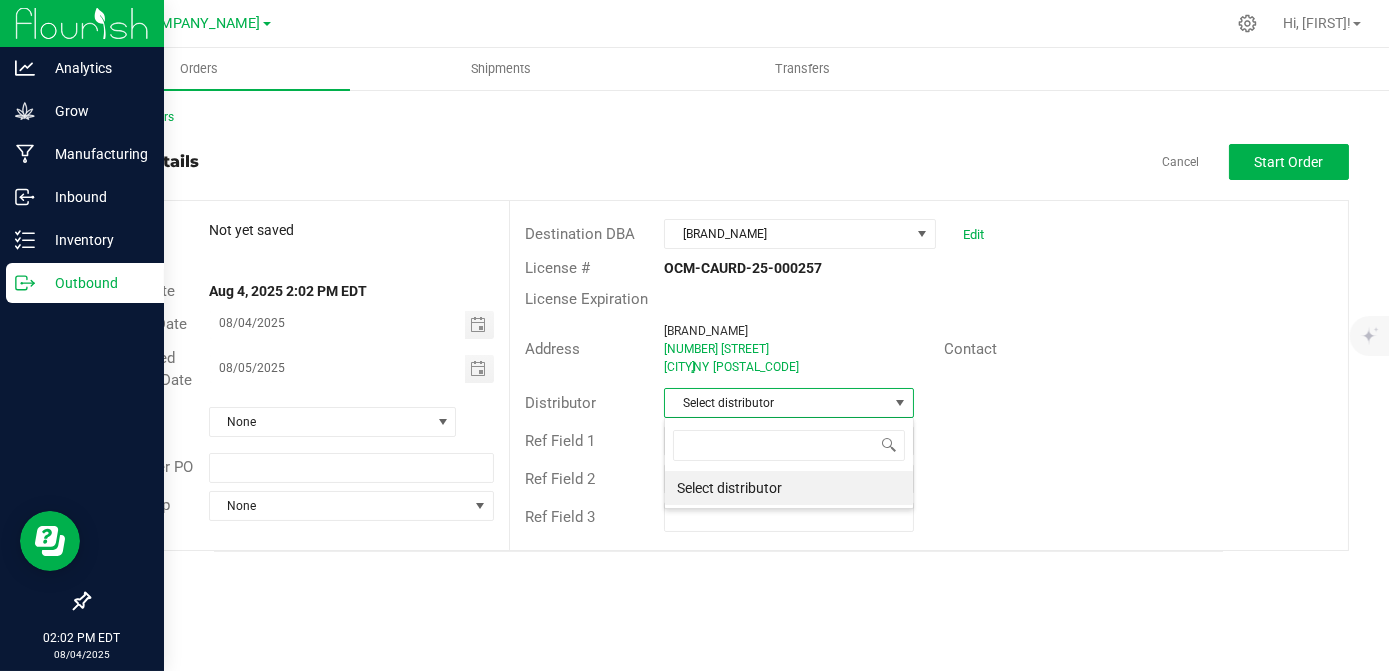 click on "Select distributor" at bounding box center (776, 403) 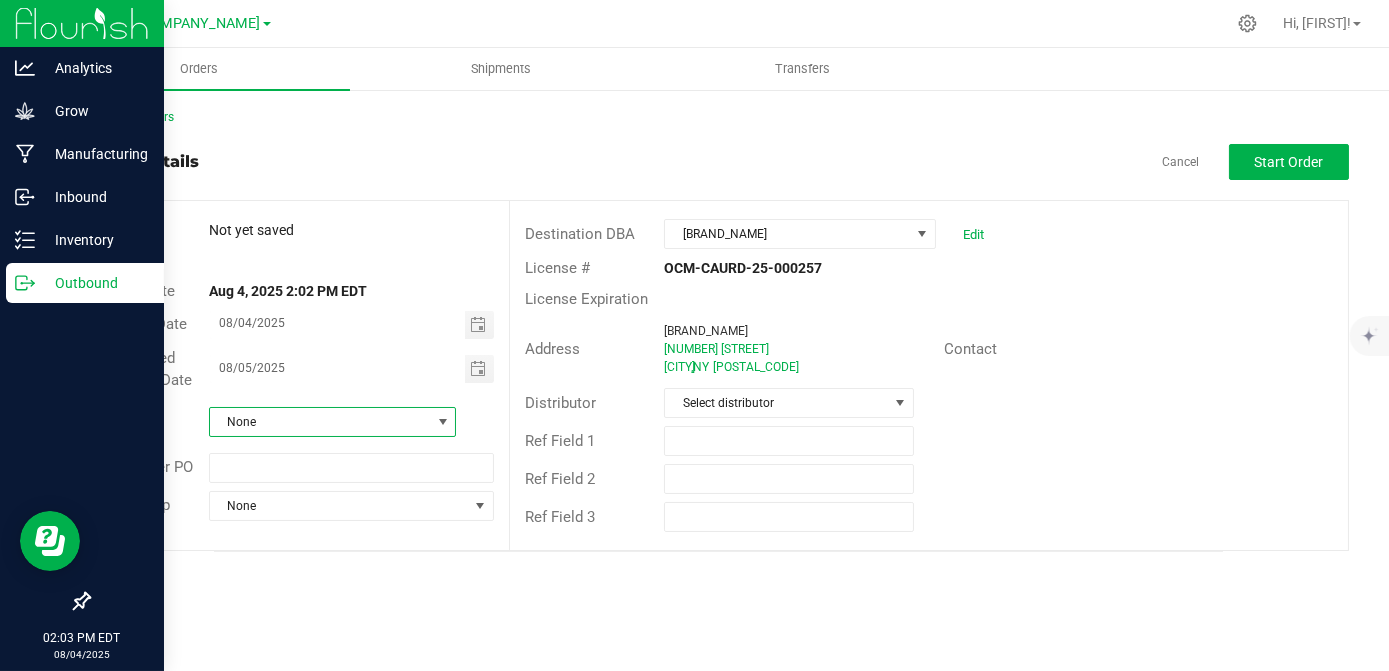 click at bounding box center [443, 422] 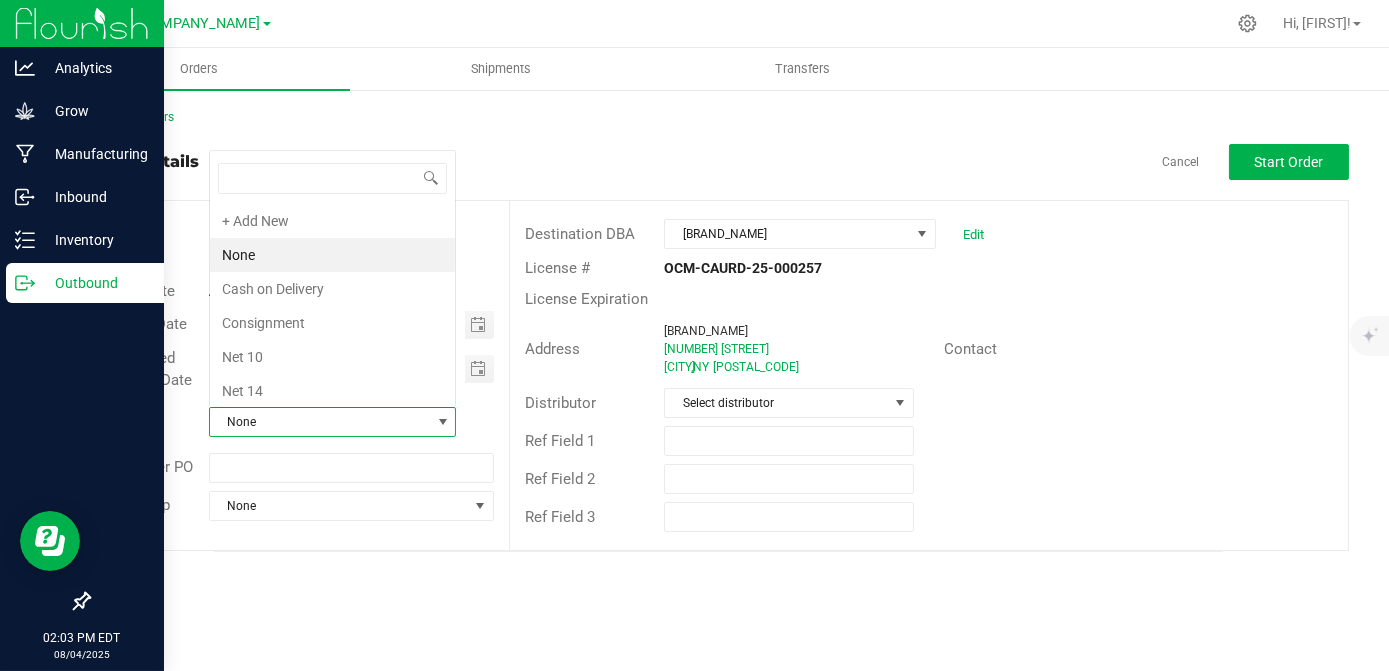 scroll, scrollTop: 0, scrollLeft: 0, axis: both 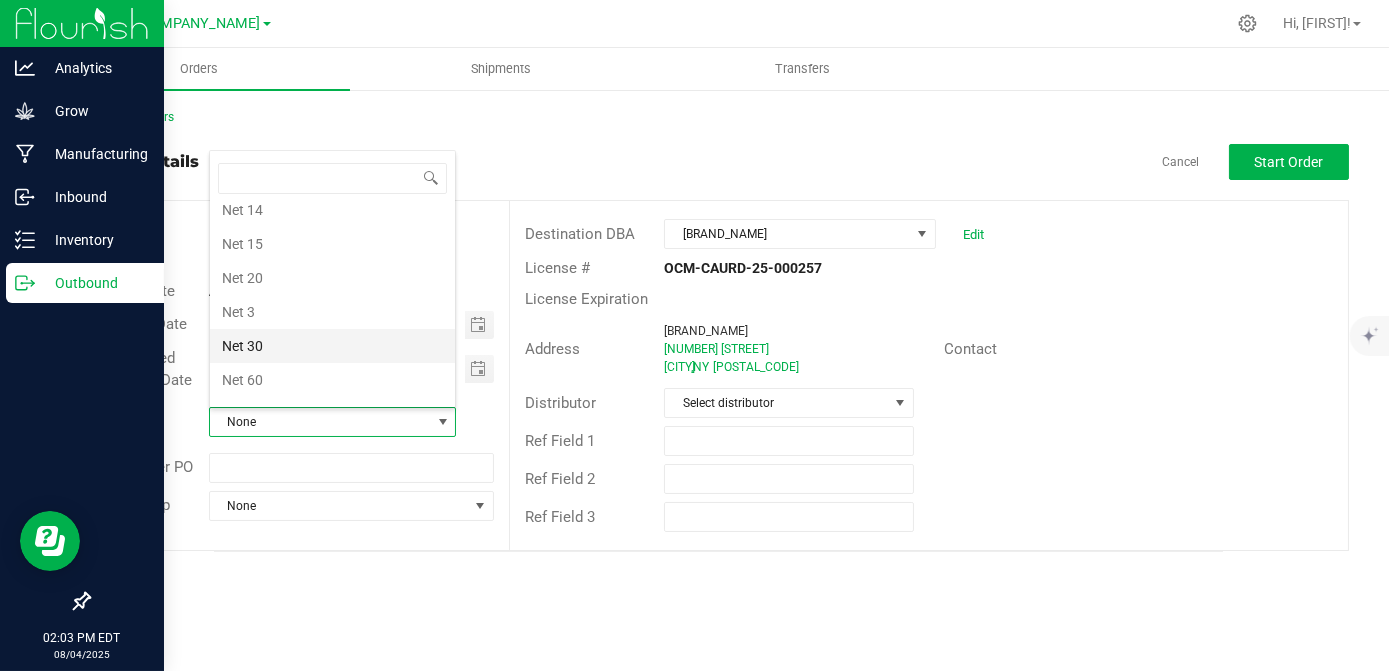 click on "Net 30" at bounding box center [332, 346] 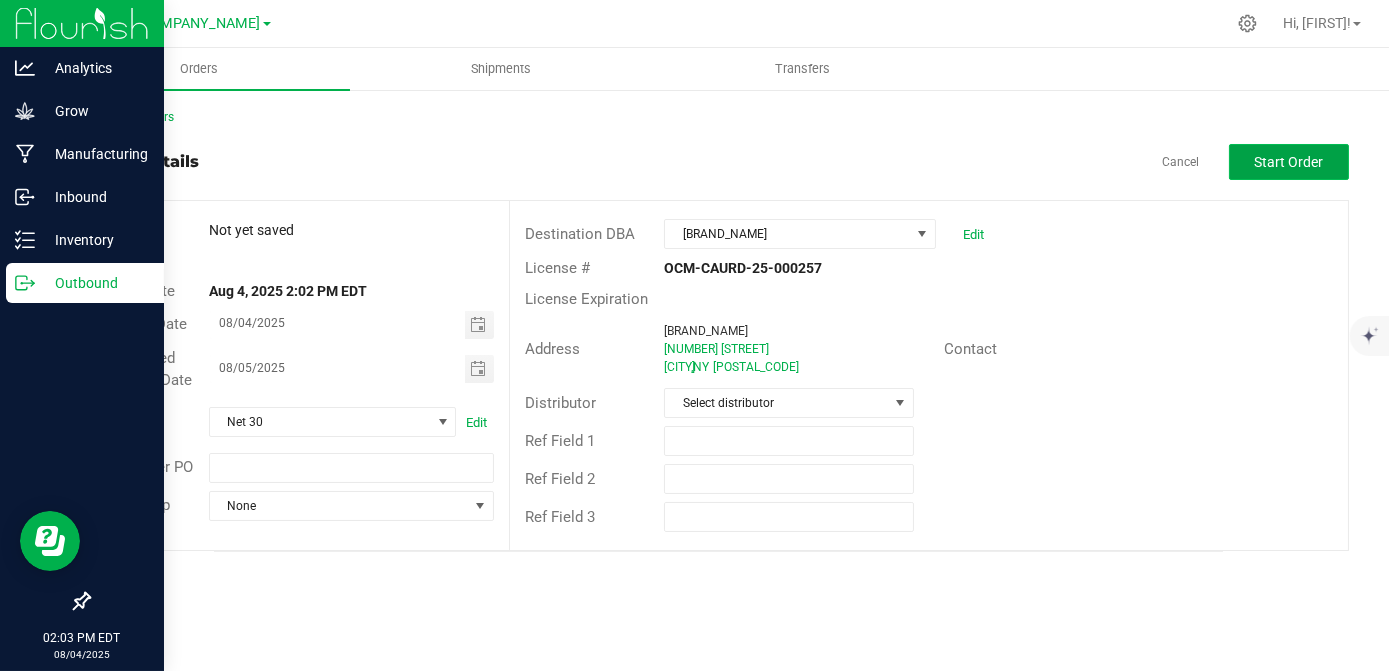 click on "Start Order" at bounding box center [1289, 162] 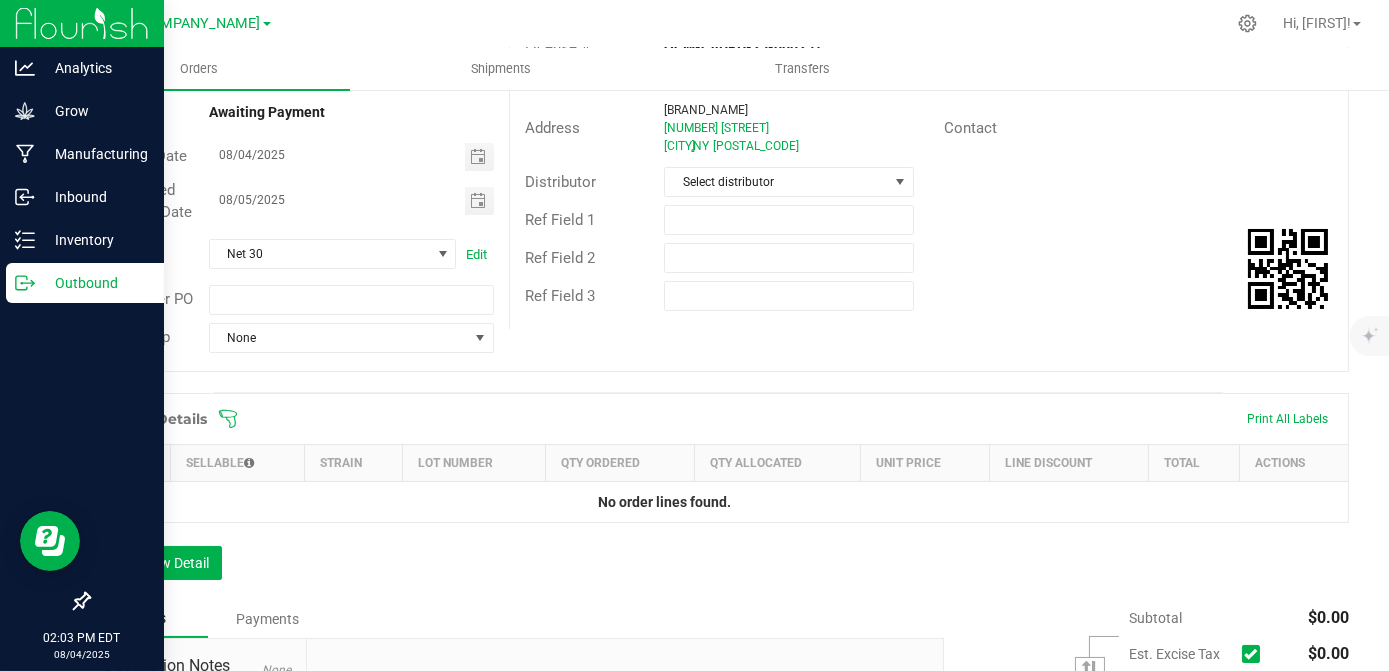 scroll, scrollTop: 272, scrollLeft: 0, axis: vertical 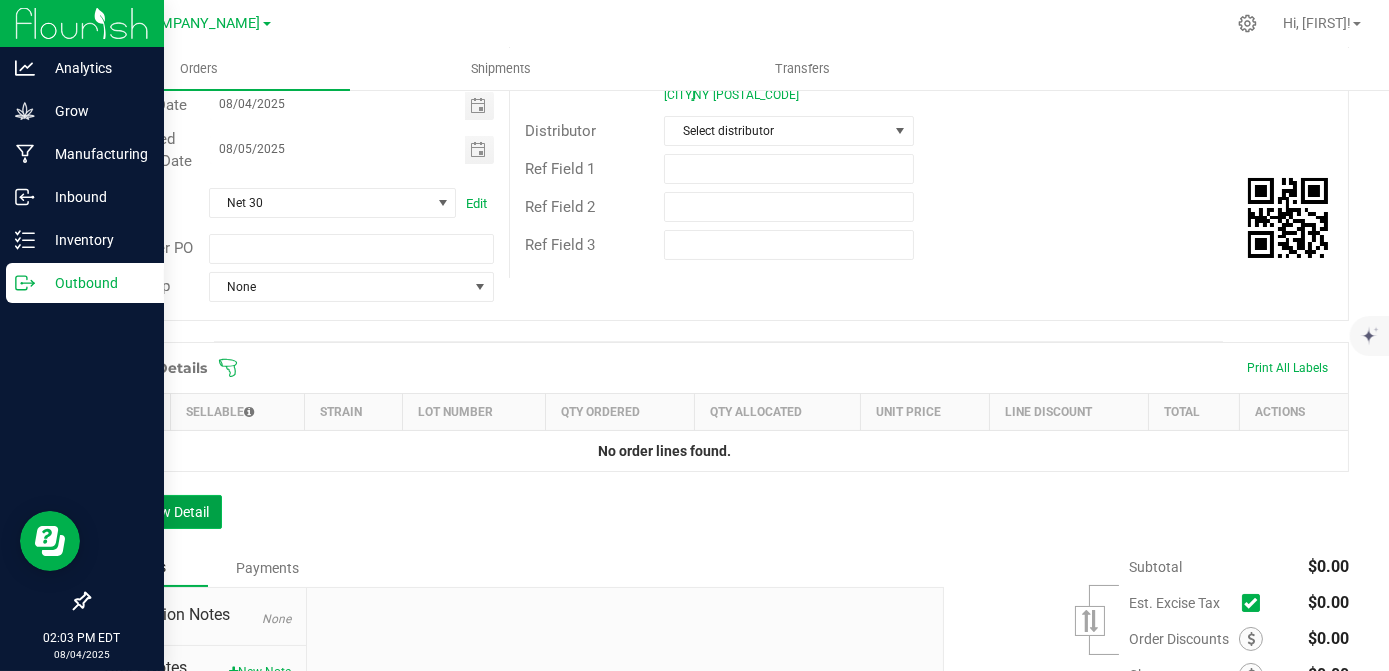click on "Add New Detail" at bounding box center (155, 512) 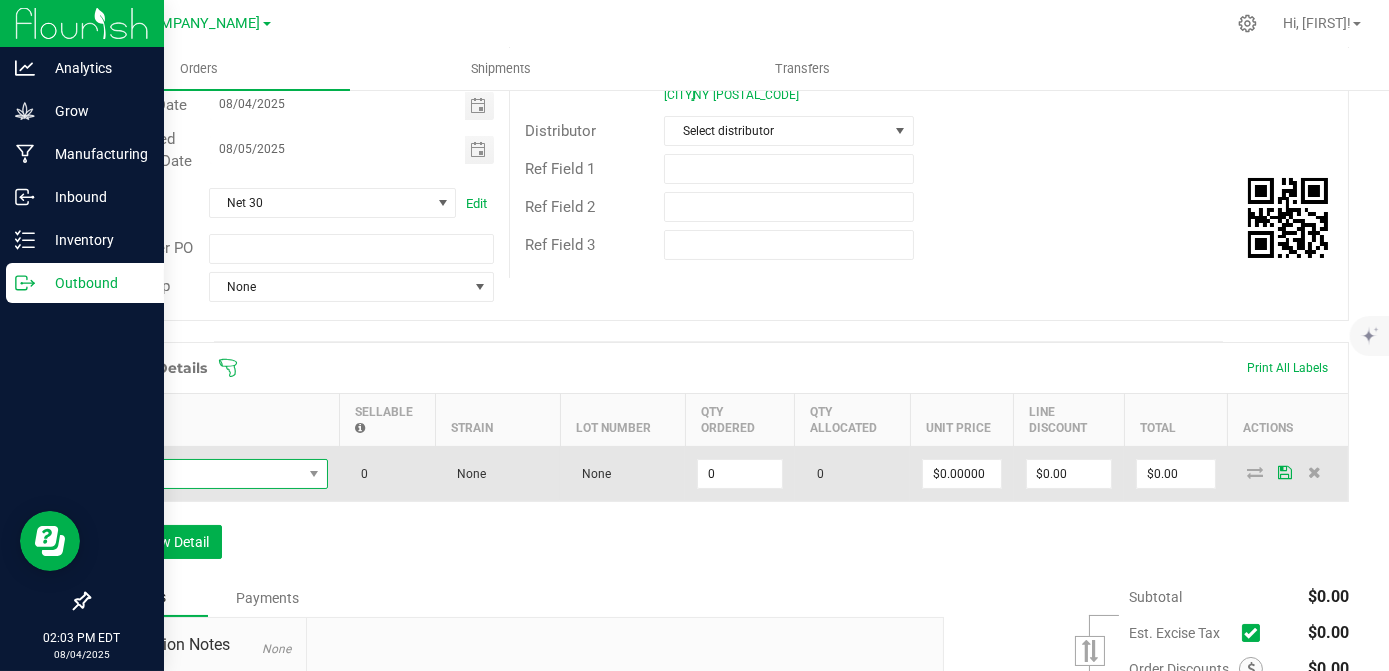 click at bounding box center [202, 474] 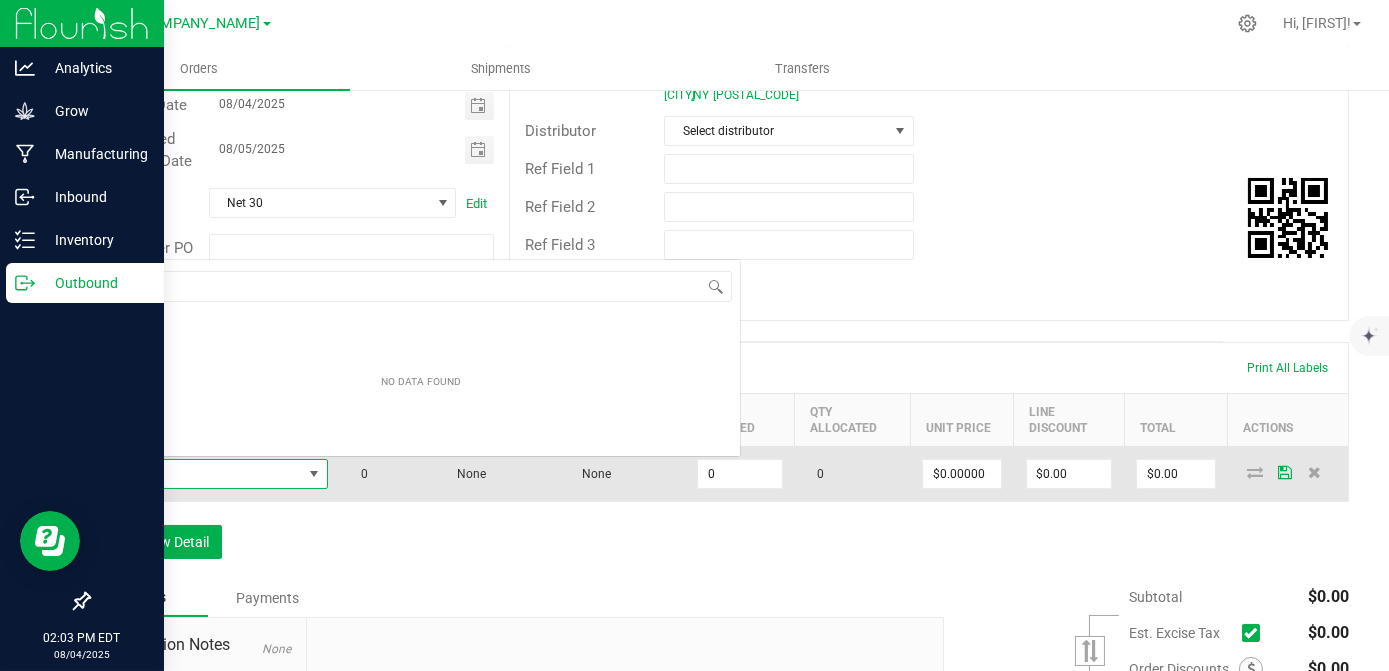 scroll, scrollTop: 0, scrollLeft: 0, axis: both 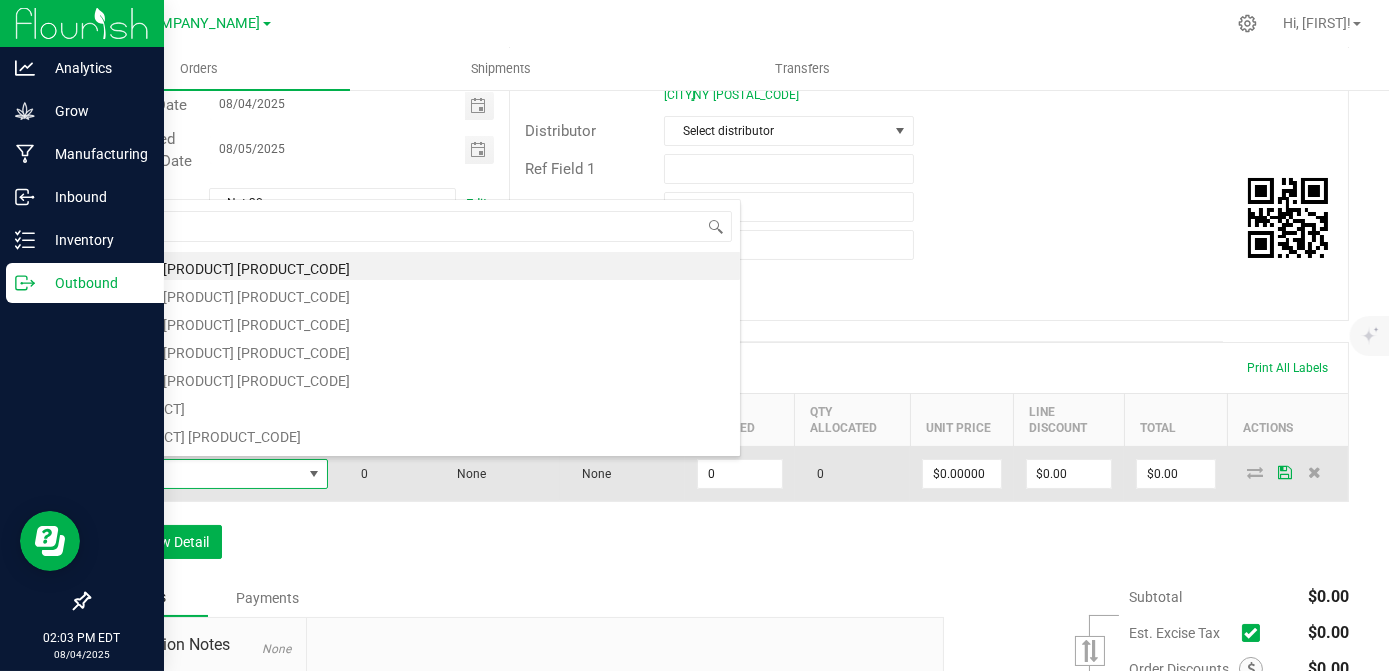 type on "q" 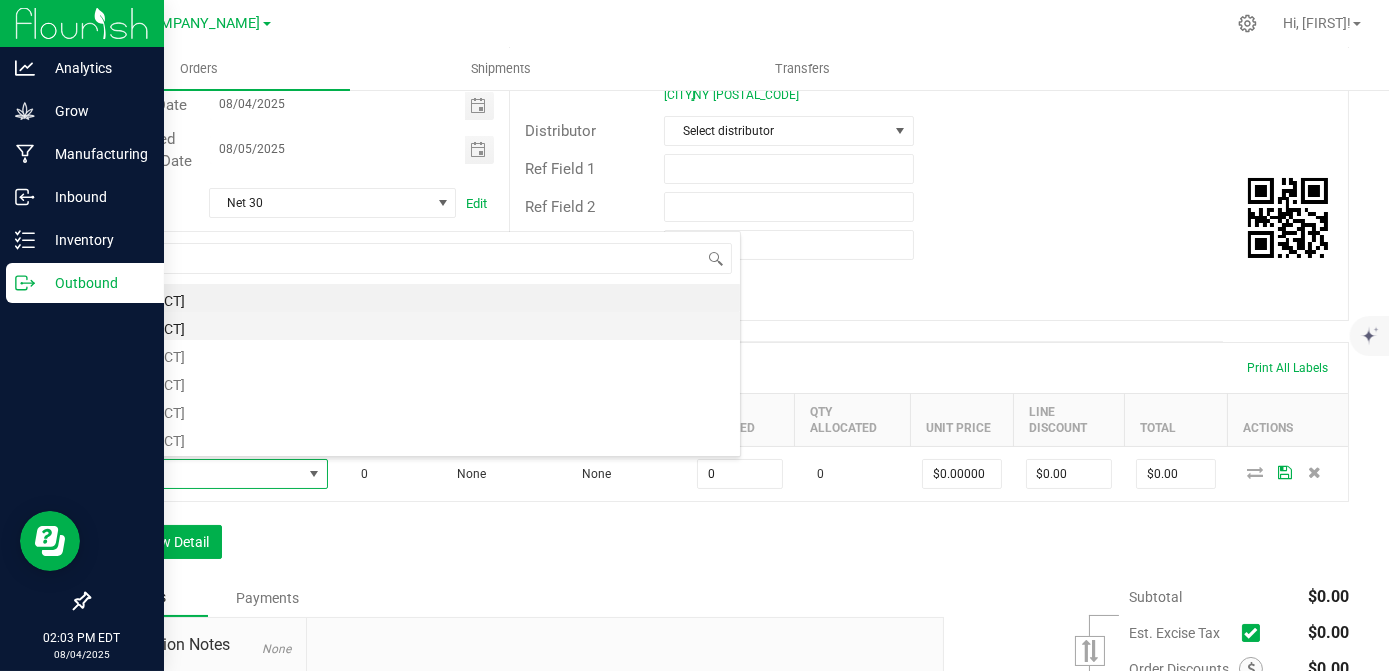 click on "[PRODUCT]" at bounding box center (421, 326) 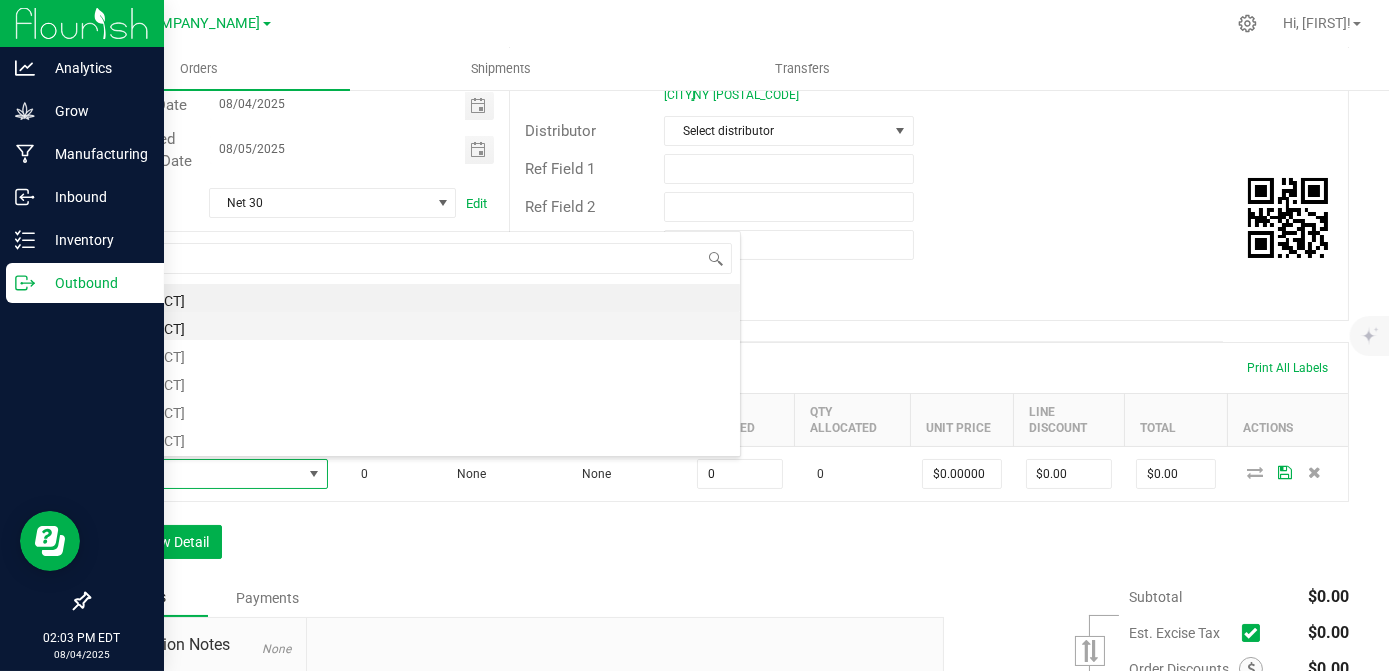 type on "0 ea" 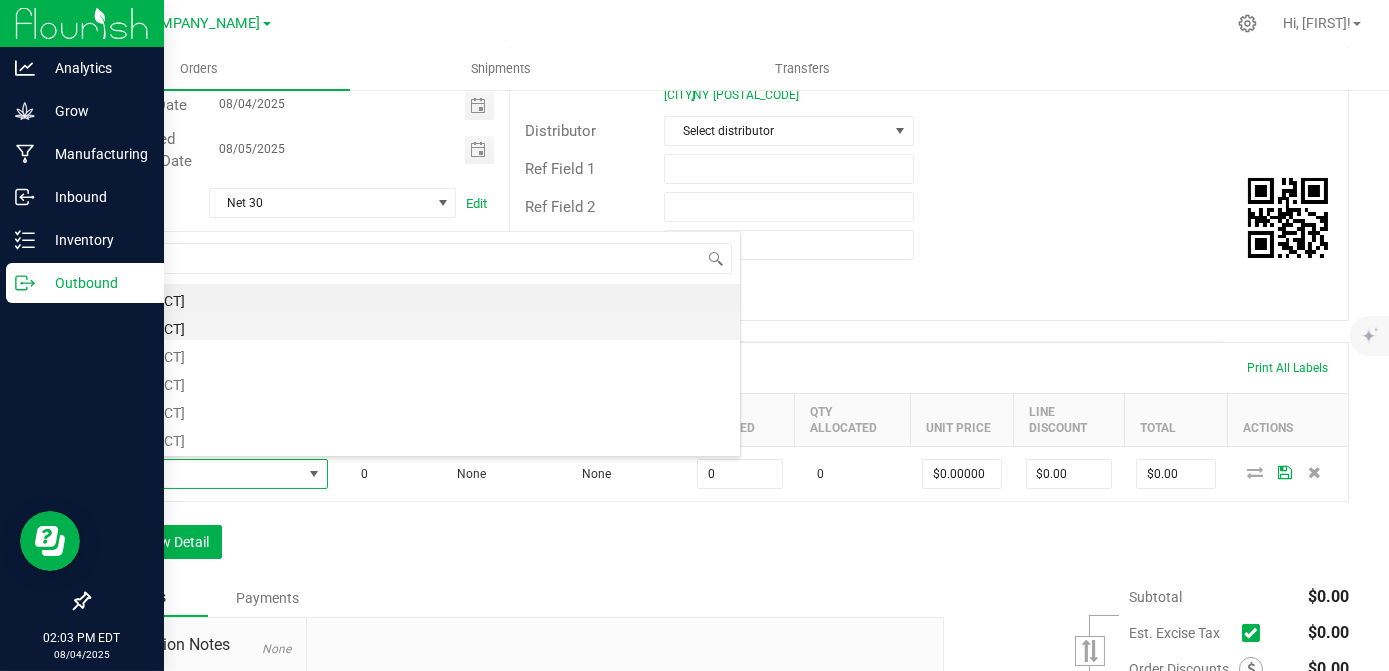 type on "$22.50000" 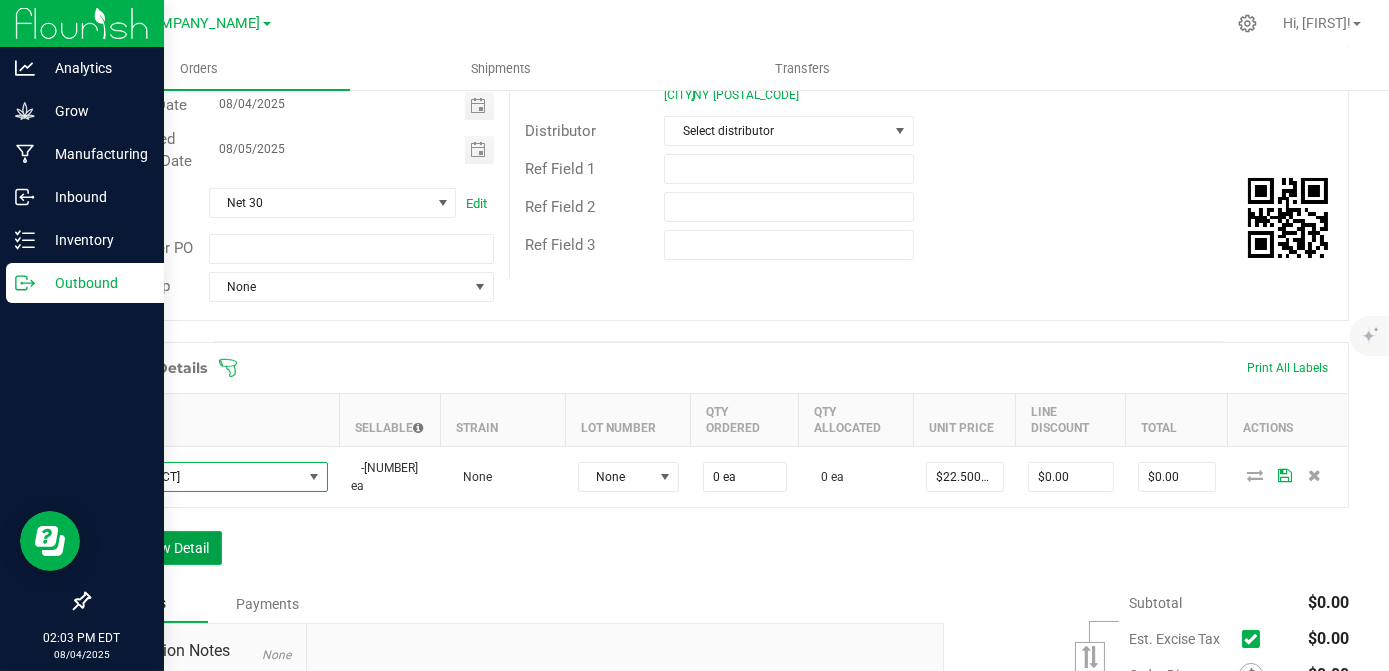 click on "Add New Detail" at bounding box center [155, 548] 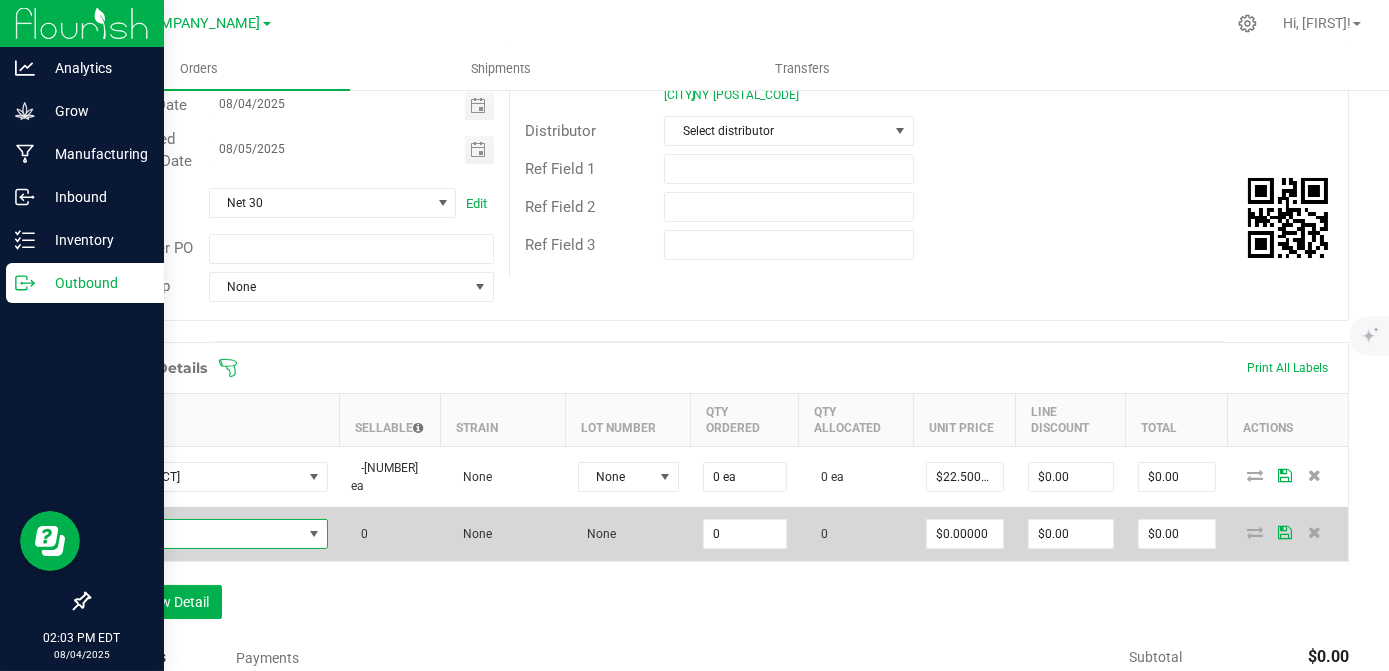 click at bounding box center [202, 534] 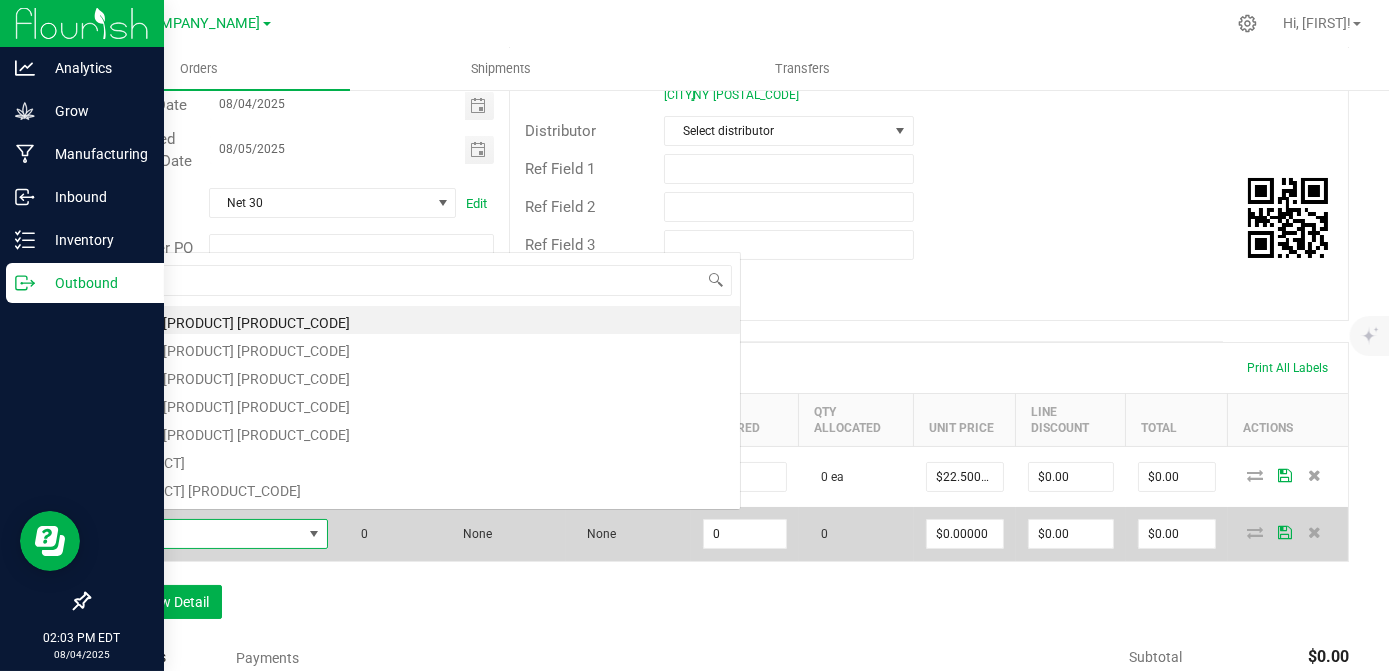 scroll, scrollTop: 0, scrollLeft: 0, axis: both 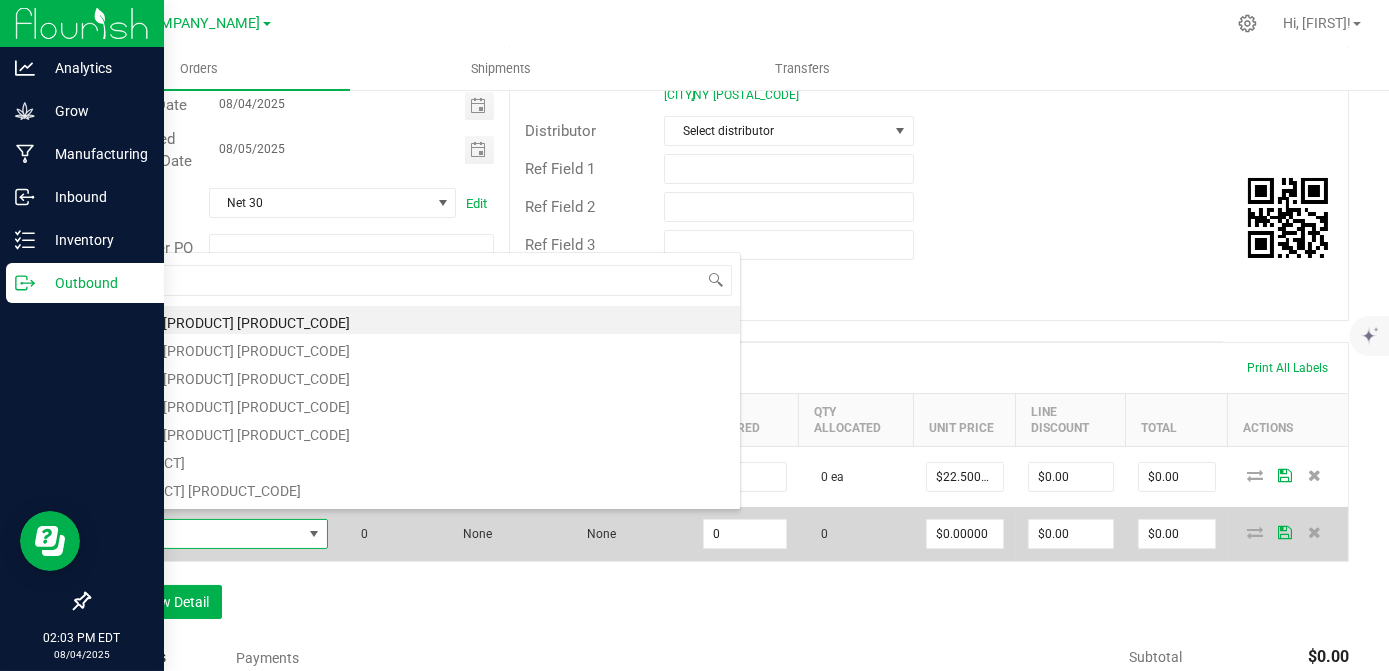 type on "a" 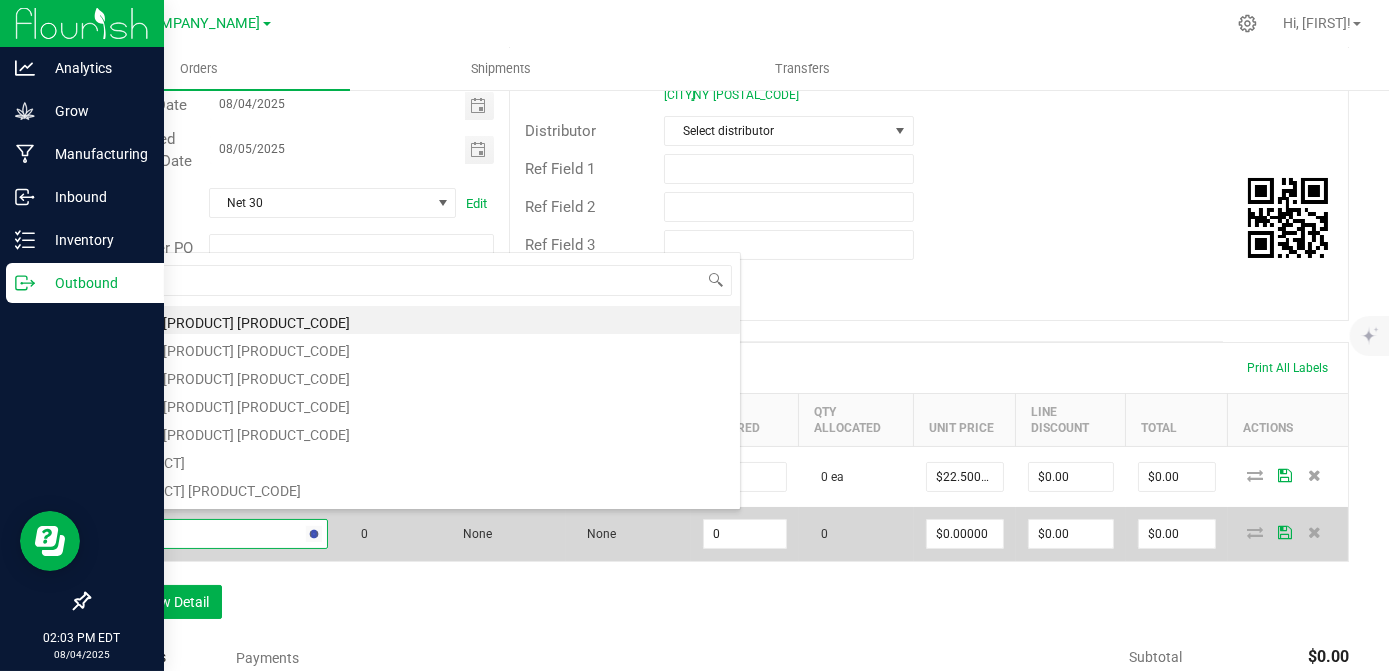 type on "q" 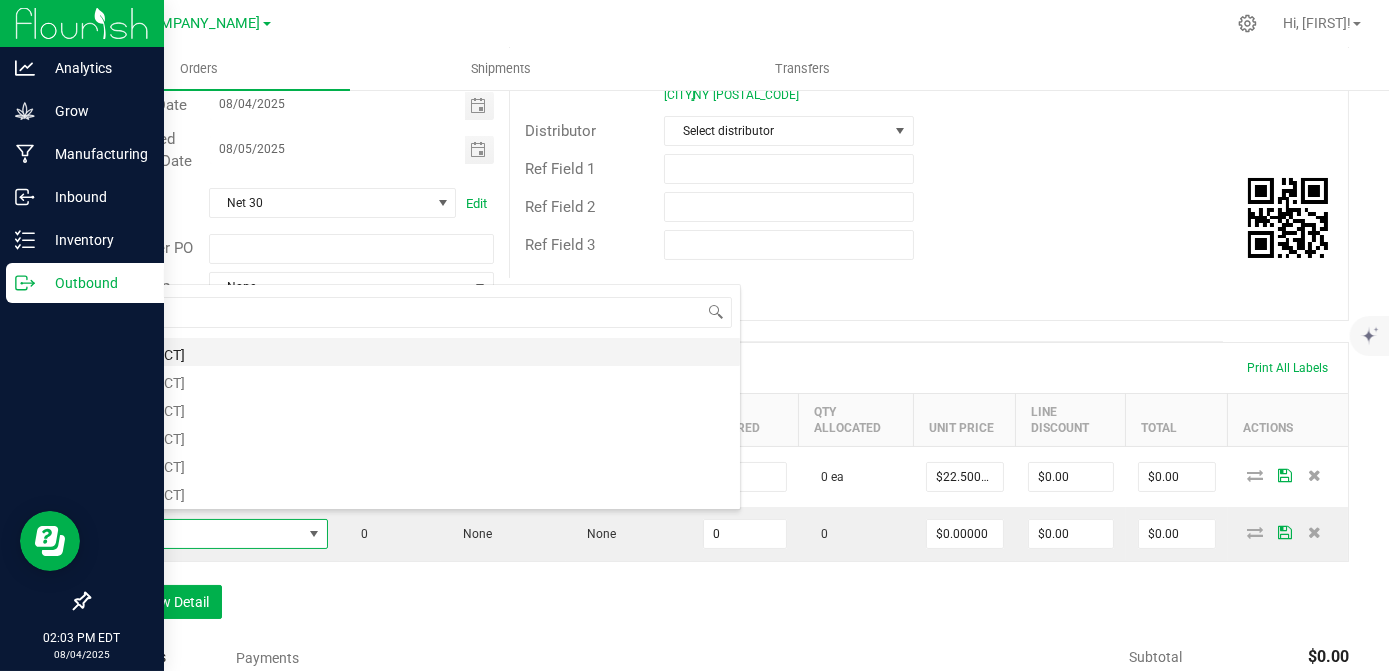 click on "[PRODUCT]" at bounding box center (421, 352) 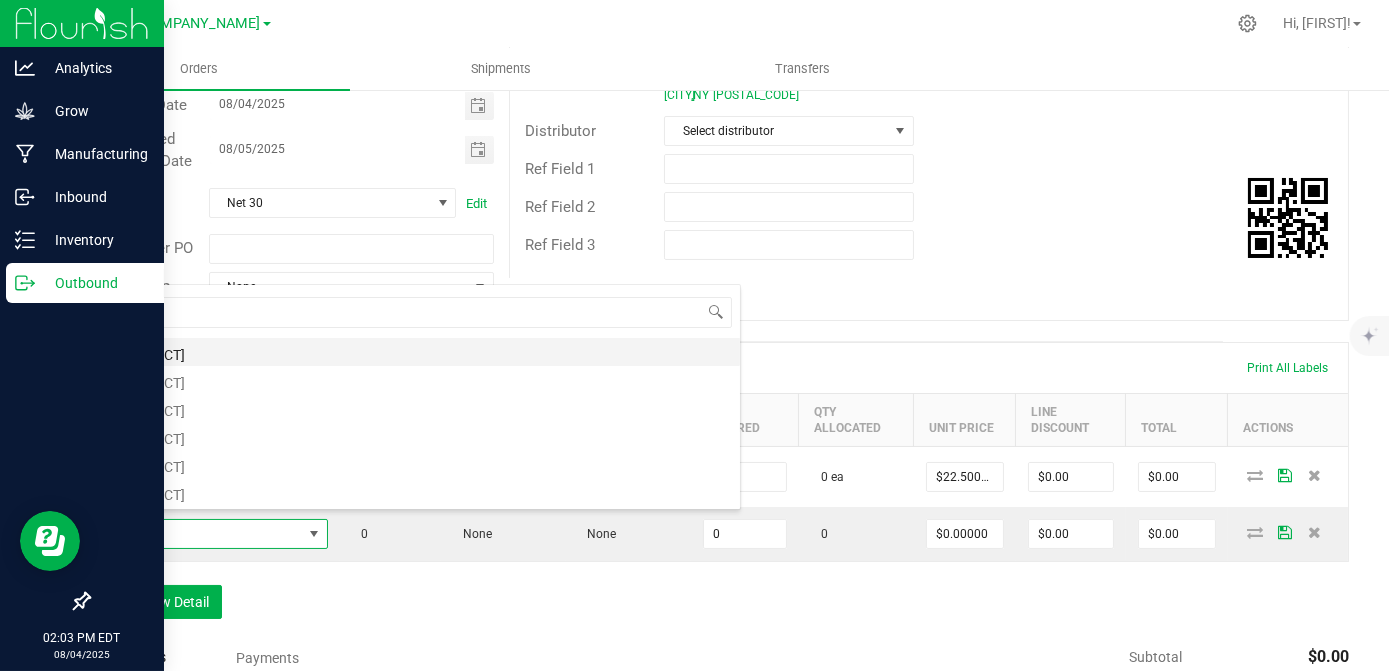 type on "0 ea" 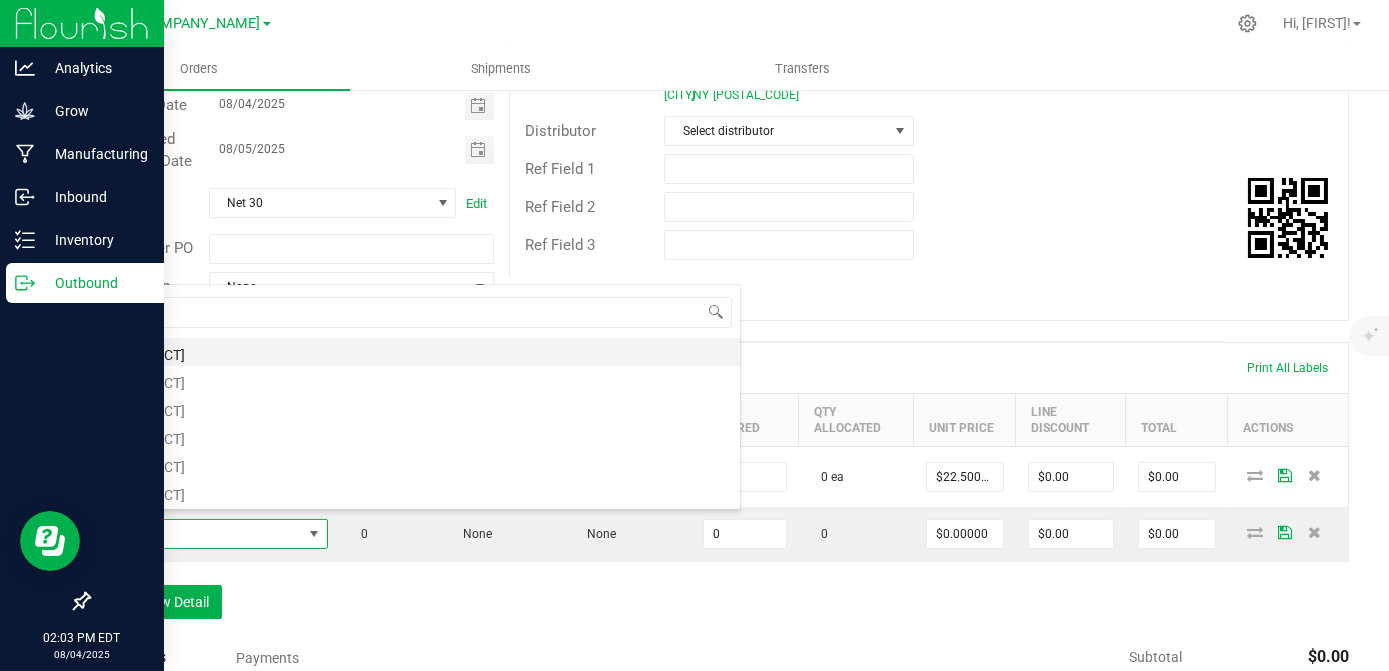 type on "$22.50000" 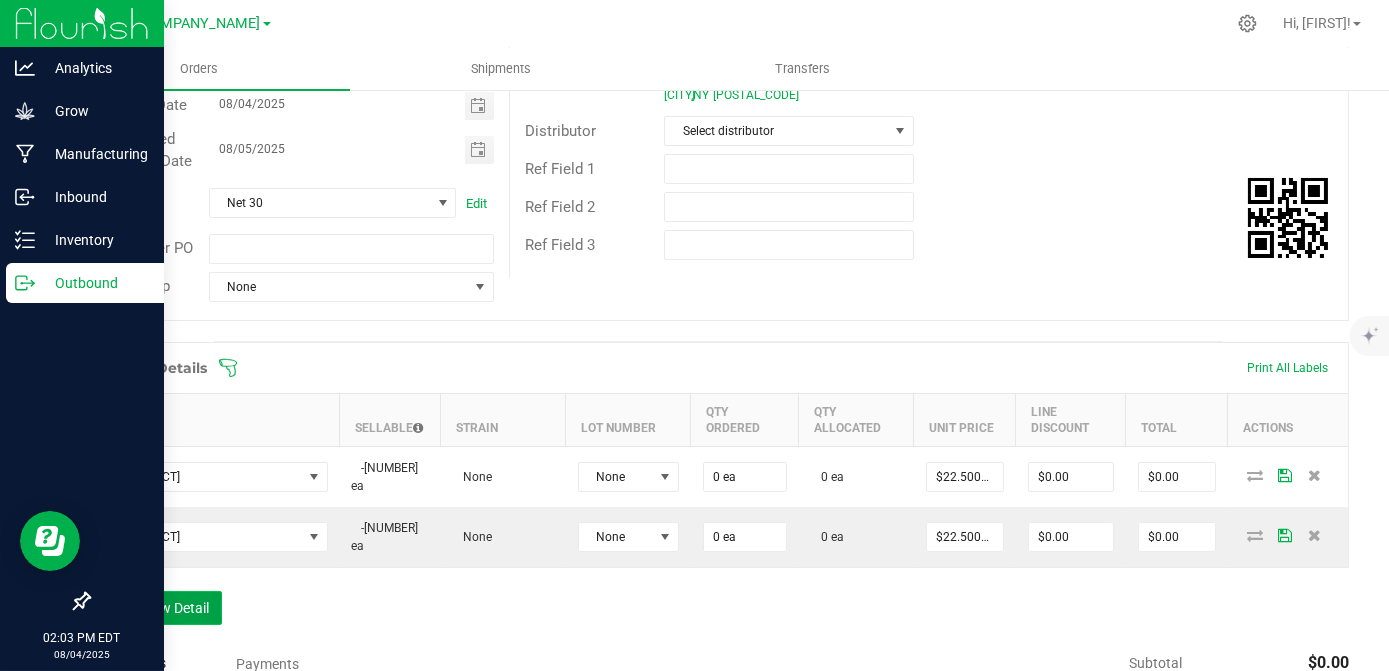 click on "Add New Detail" at bounding box center [155, 608] 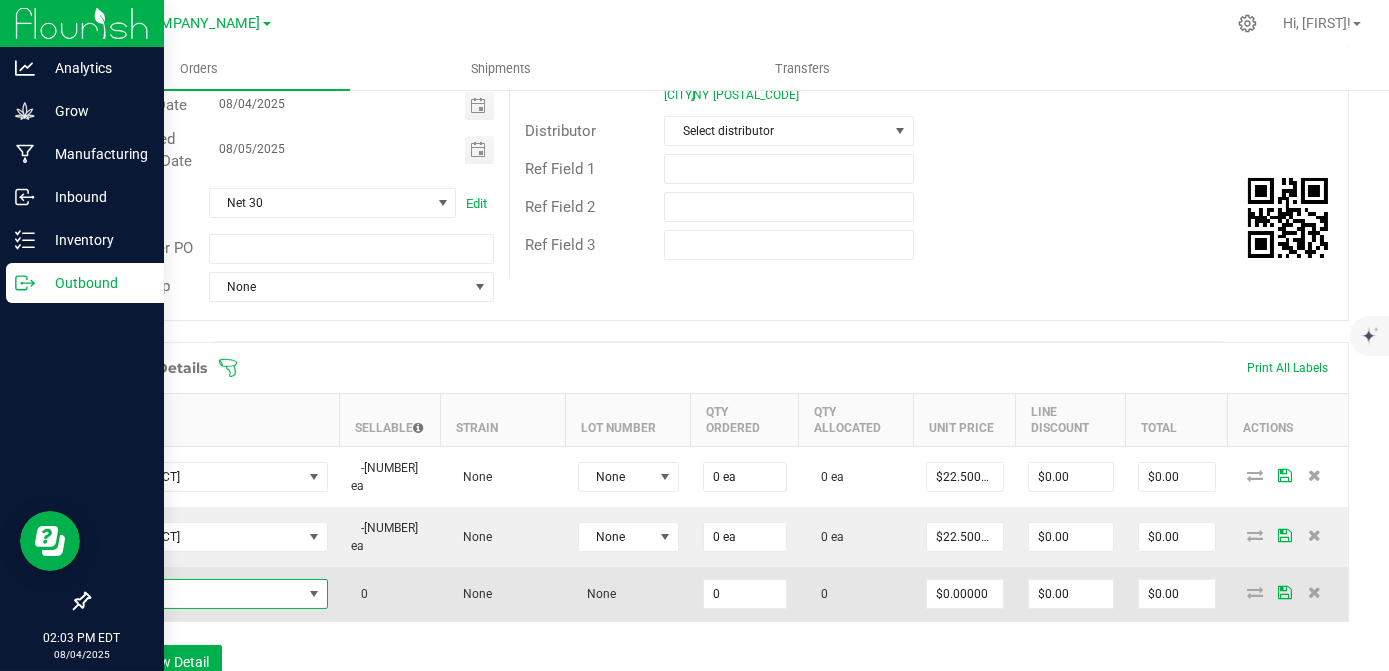click at bounding box center [314, 594] 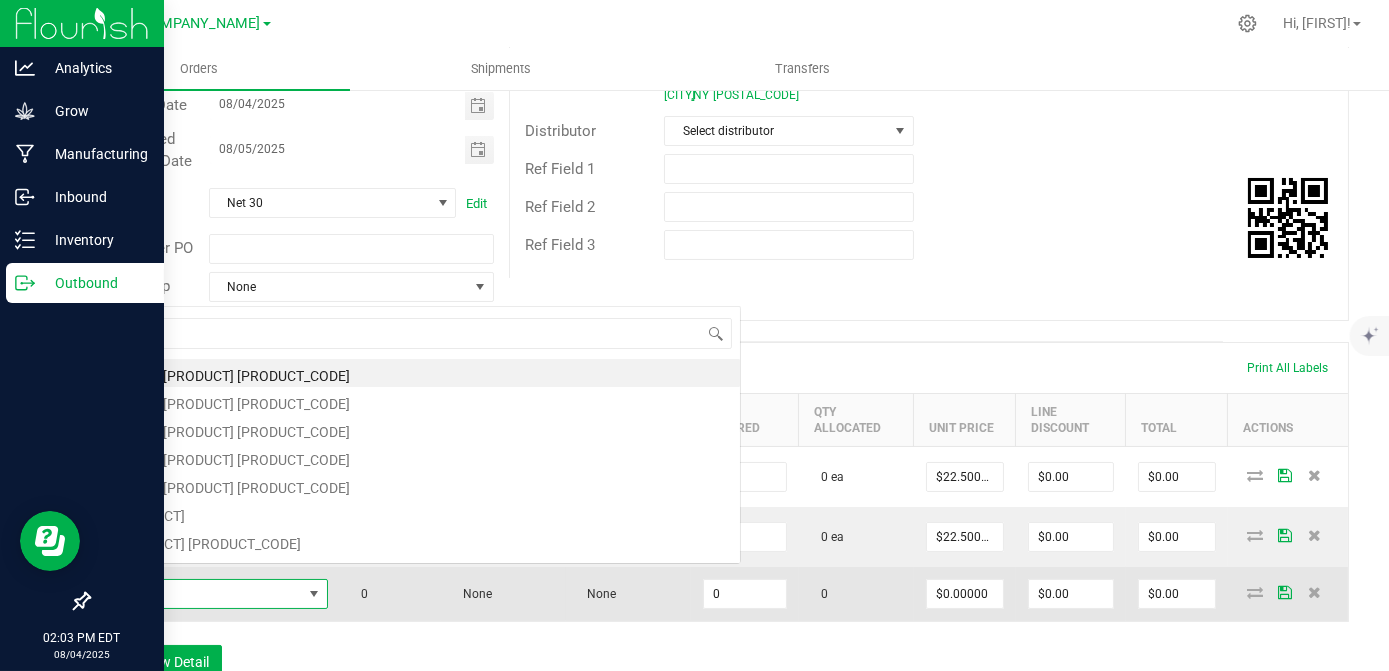 scroll, scrollTop: 0, scrollLeft: 0, axis: both 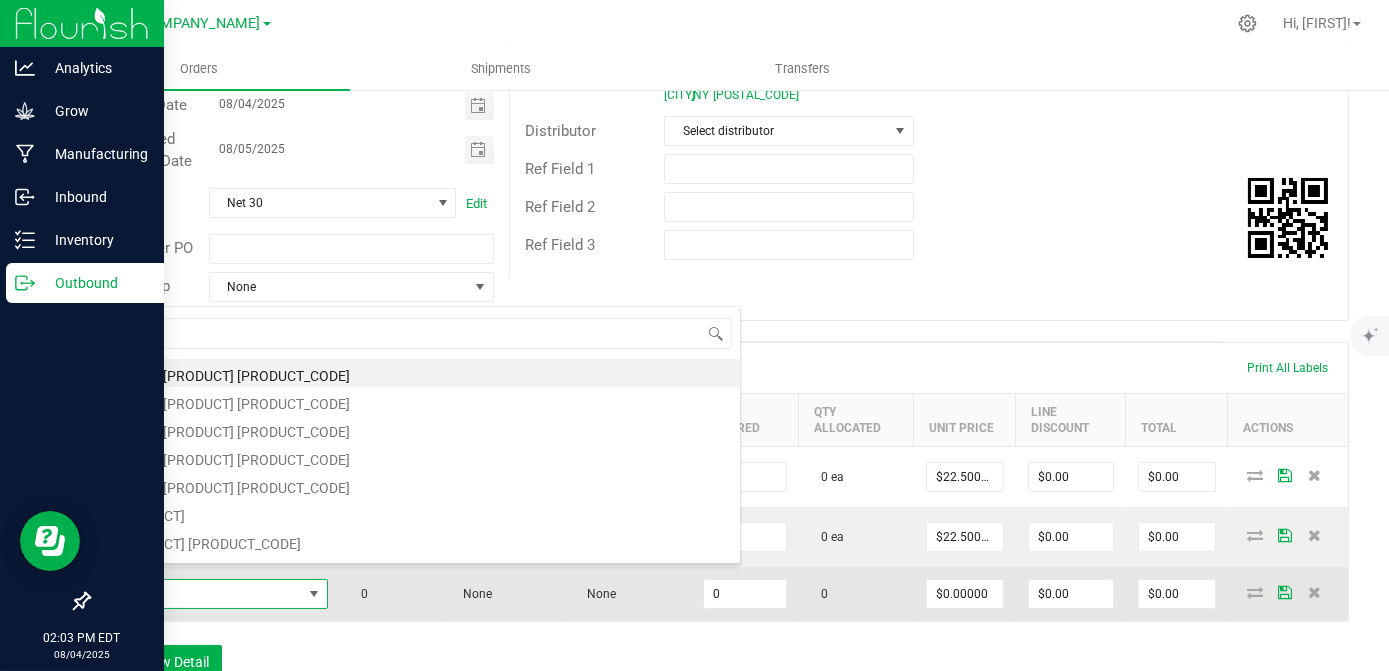 type on "q" 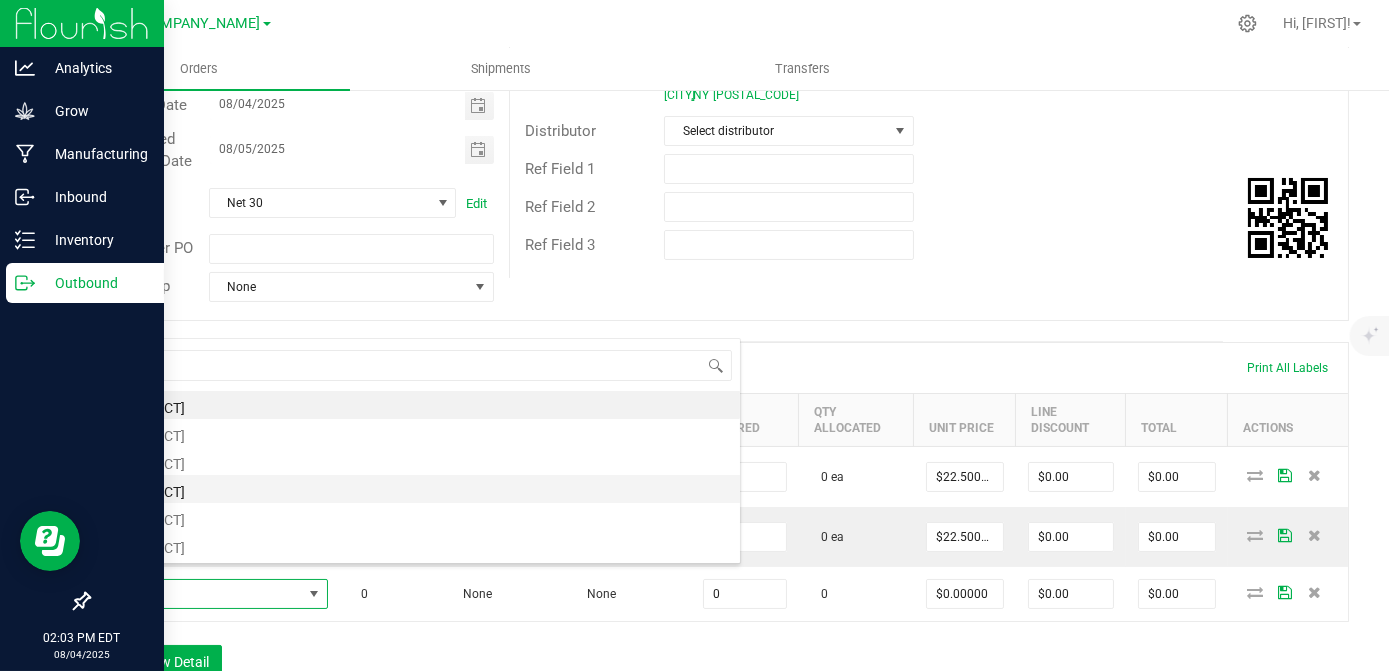 click on "[PRODUCT]" at bounding box center [421, 489] 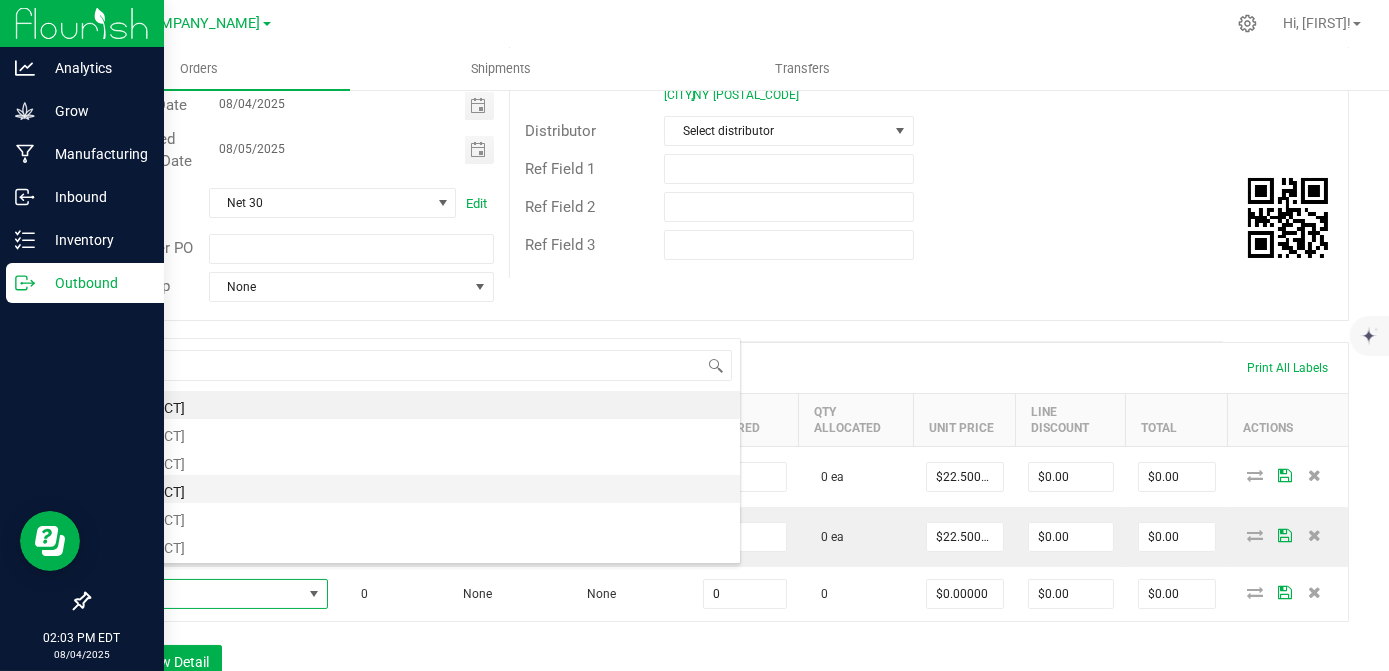 type on "0 ea" 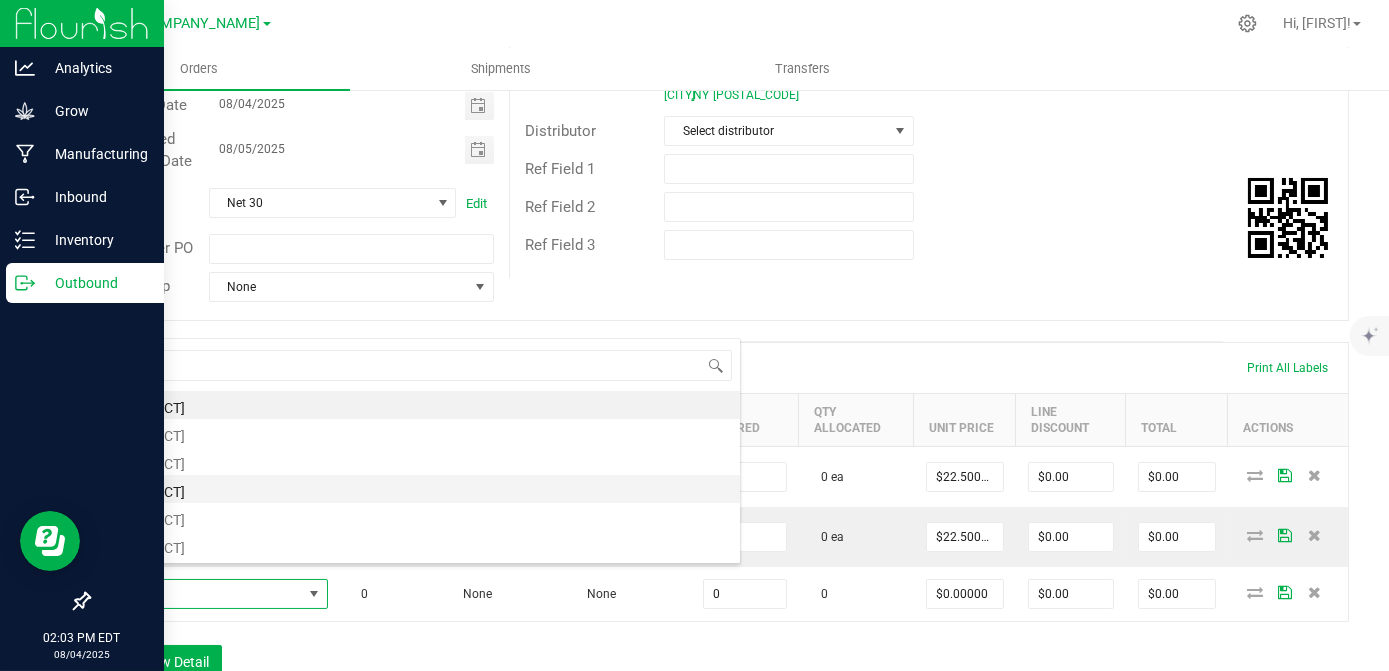 type on "$22.50000" 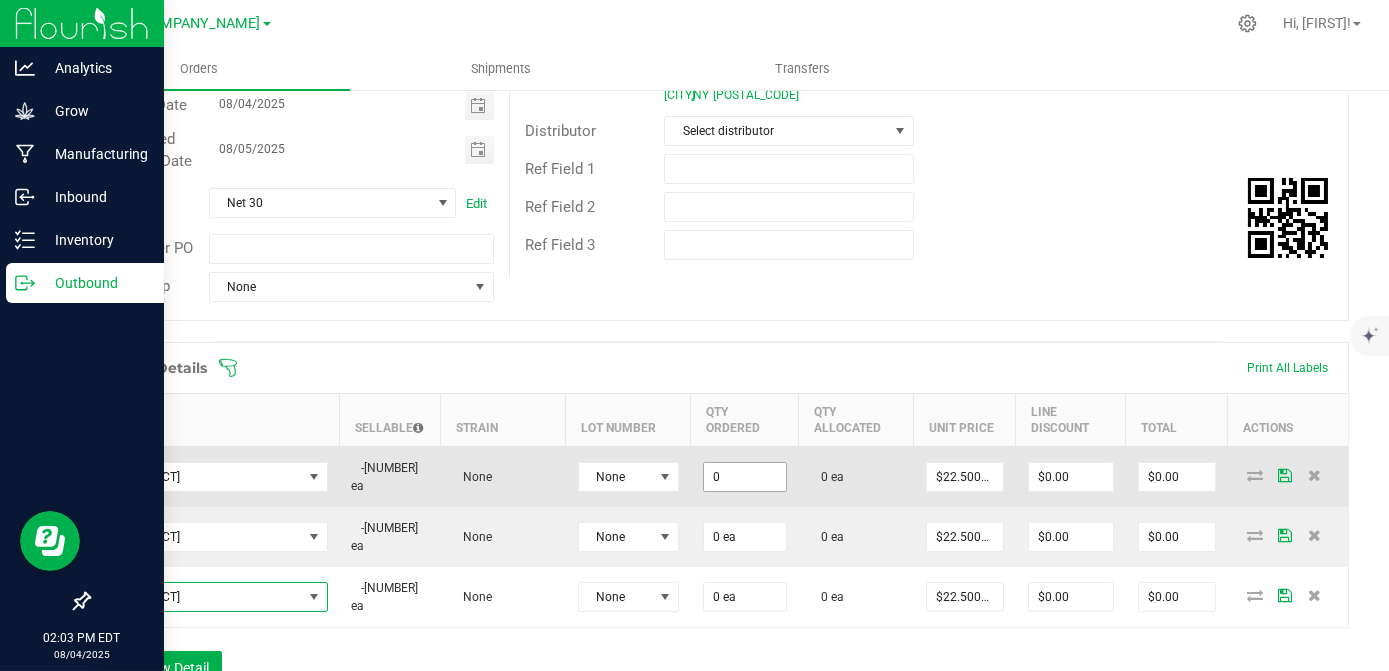 click on "0" at bounding box center [745, 477] 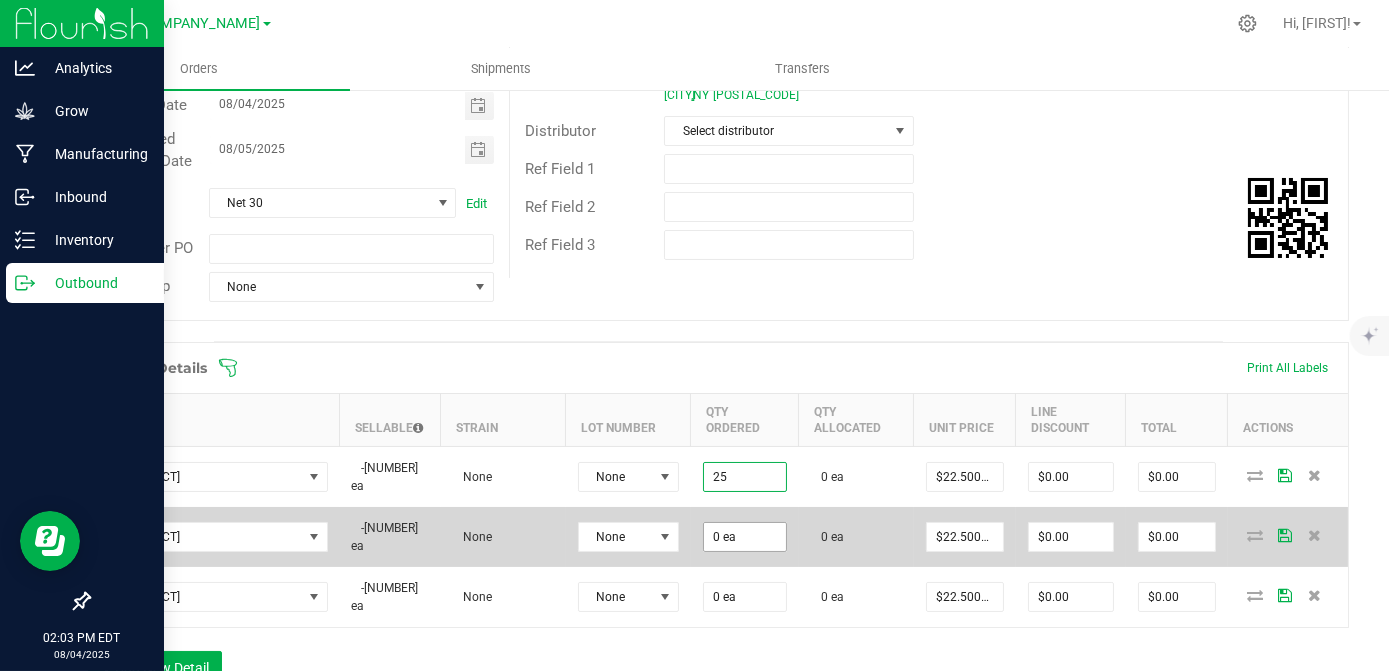 type on "25 ea" 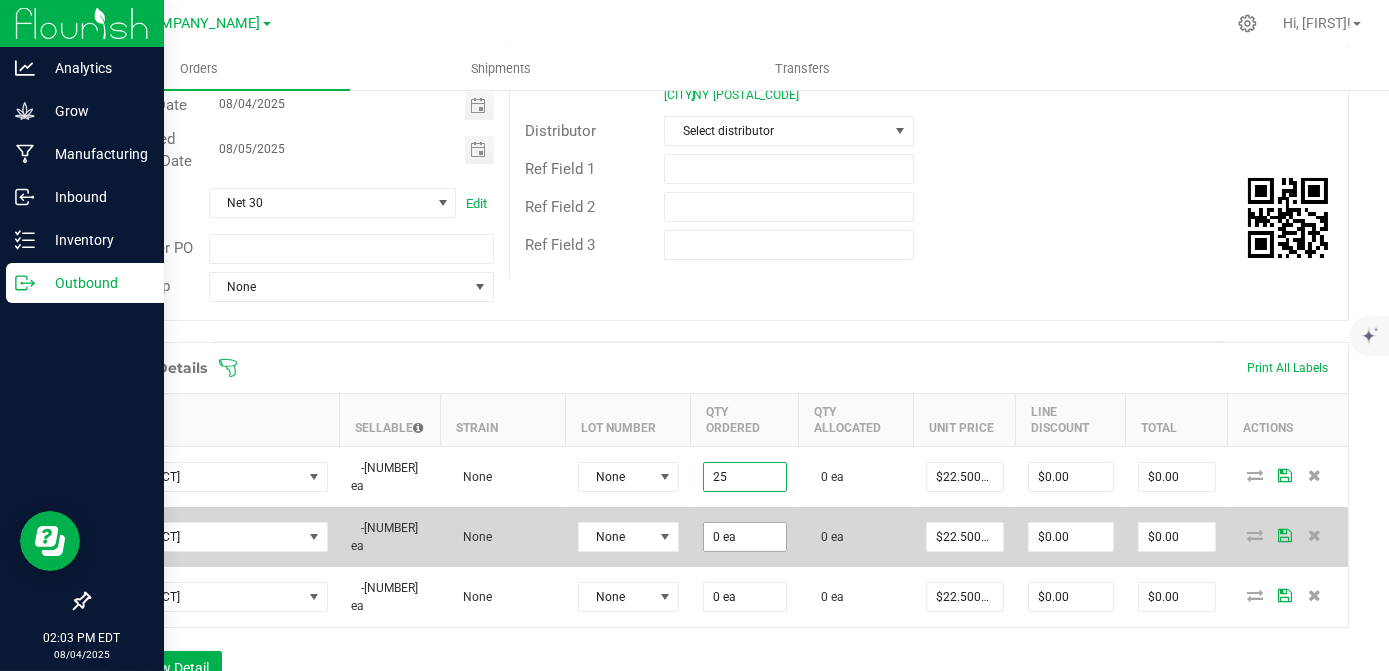 type on "$562.50" 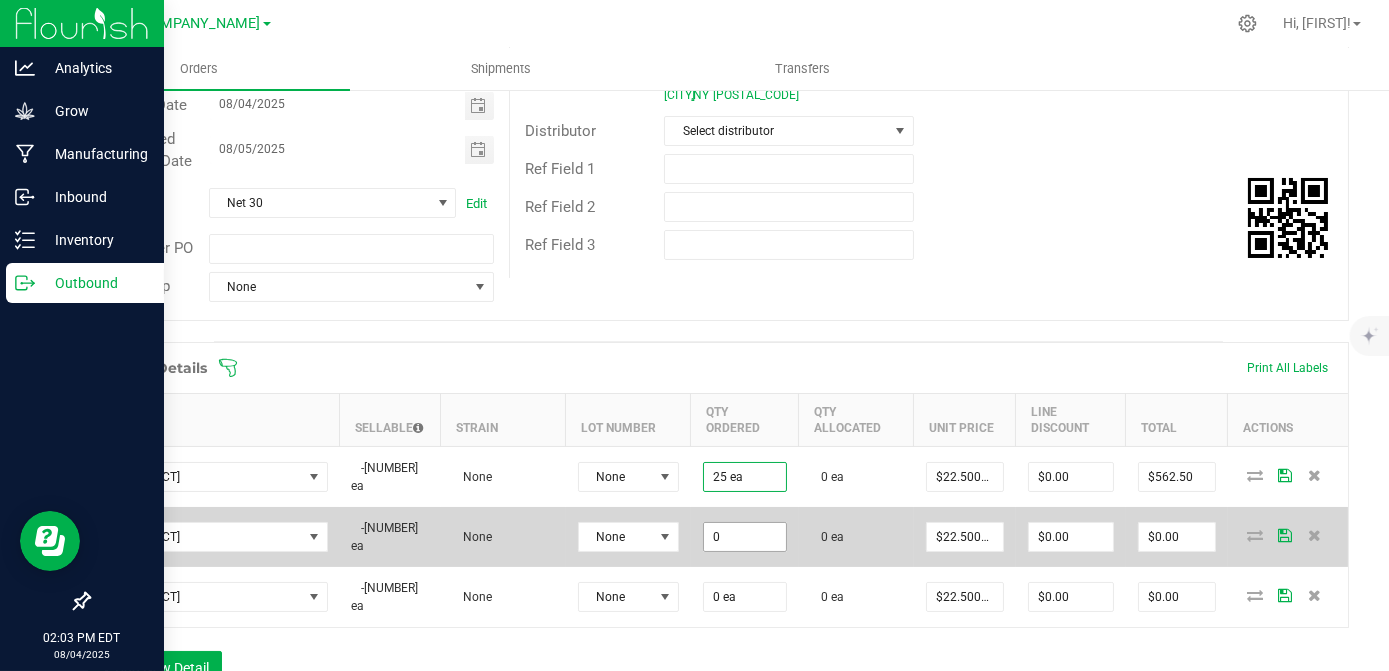 click on "0" at bounding box center [745, 537] 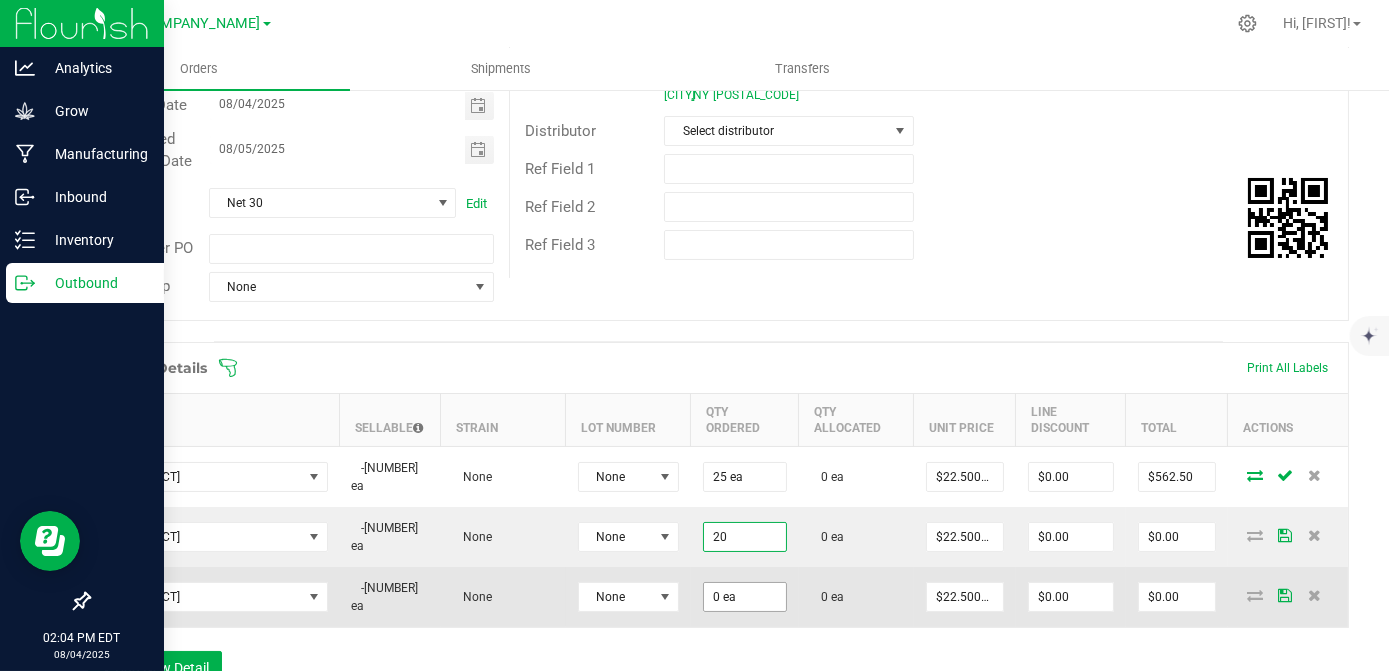 type on "20 ea" 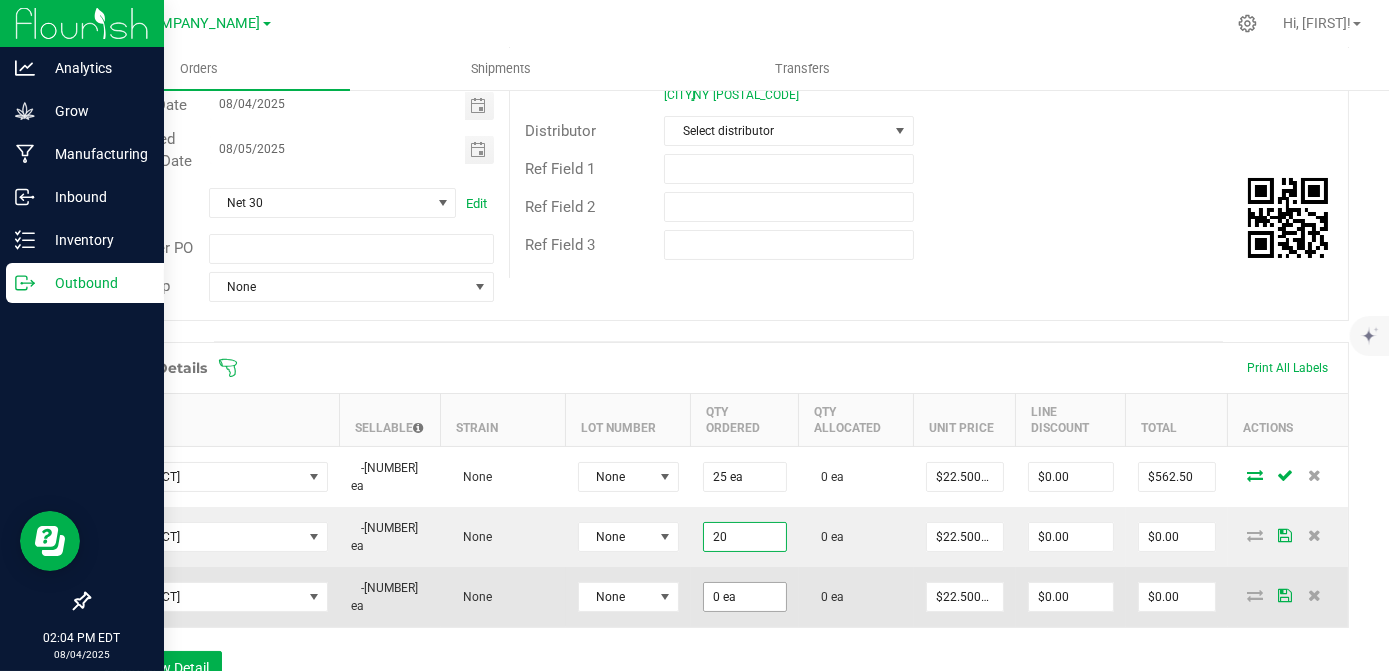 type on "$450.00" 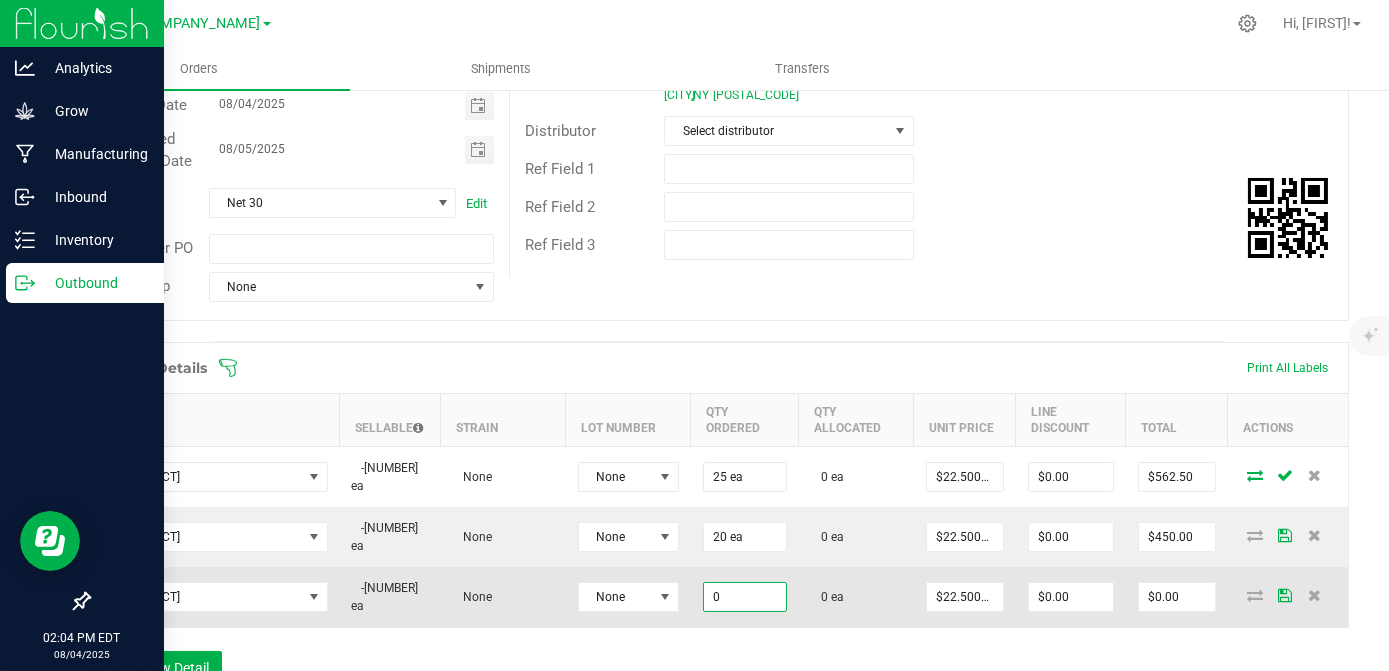 click on "0" at bounding box center (745, 597) 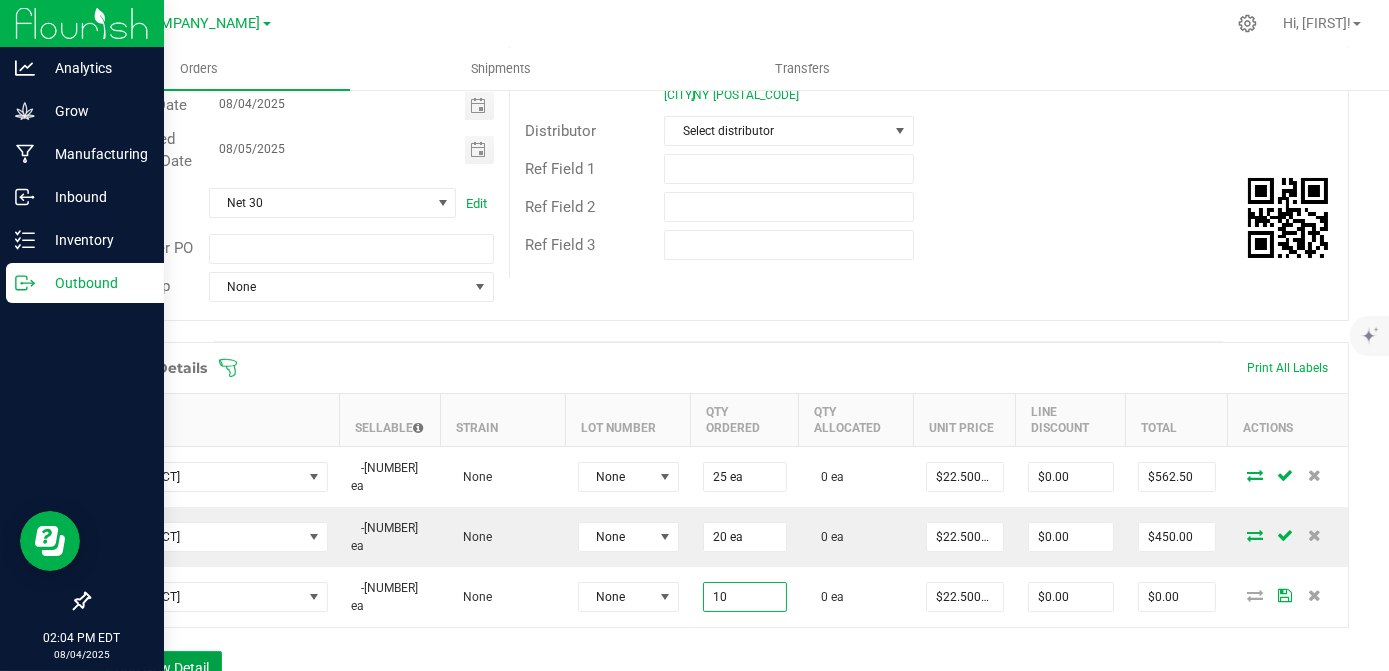 type on "10 ea" 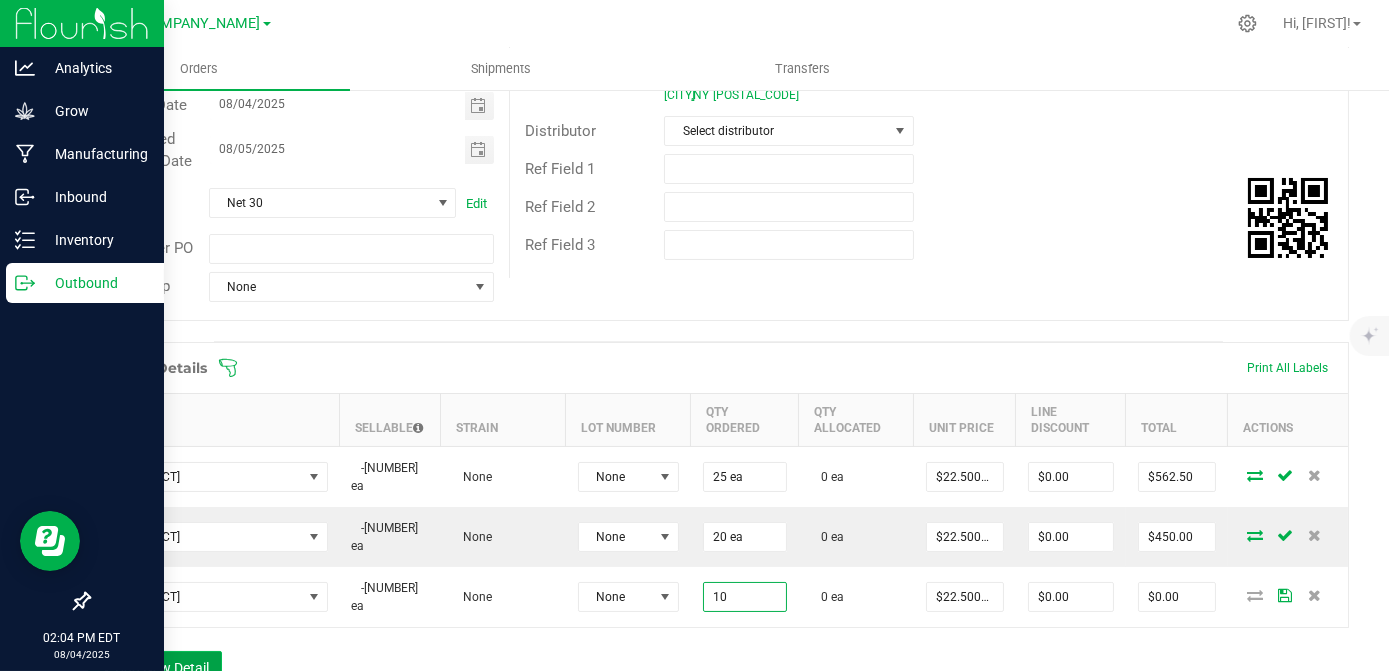 type on "$225.00" 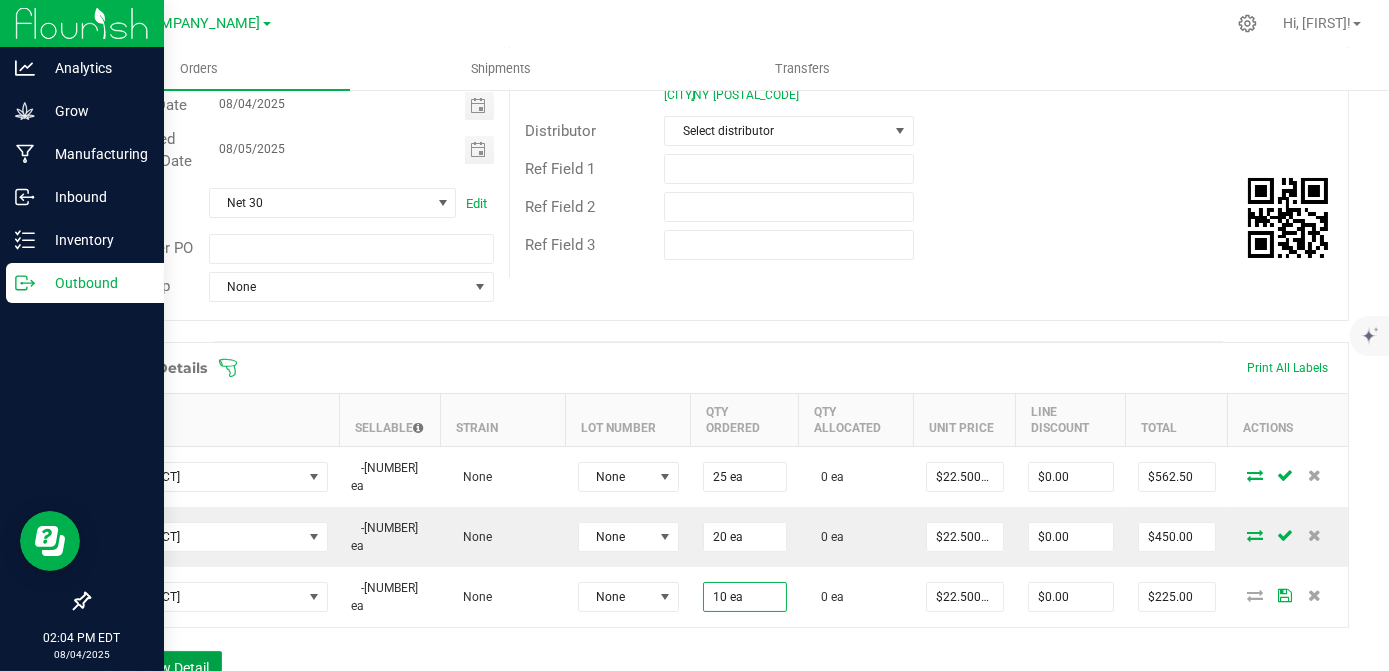 click on "Add New Detail" at bounding box center [155, 668] 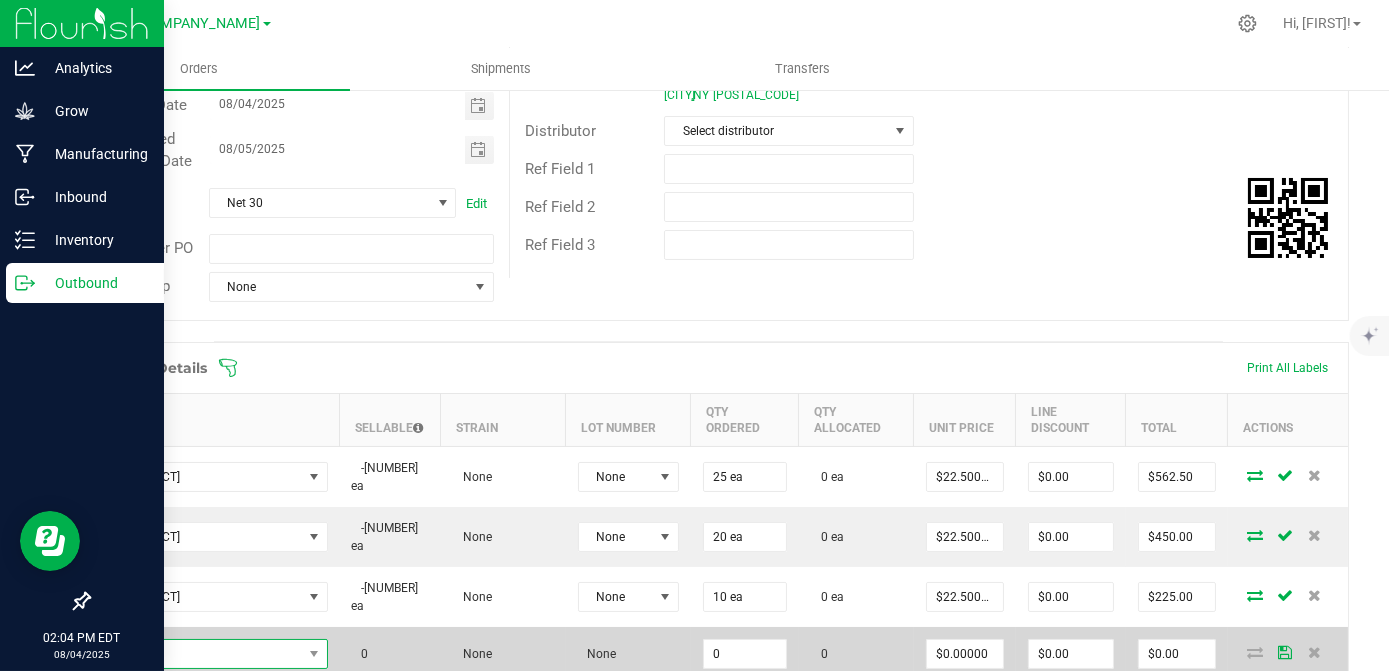 click at bounding box center (202, 654) 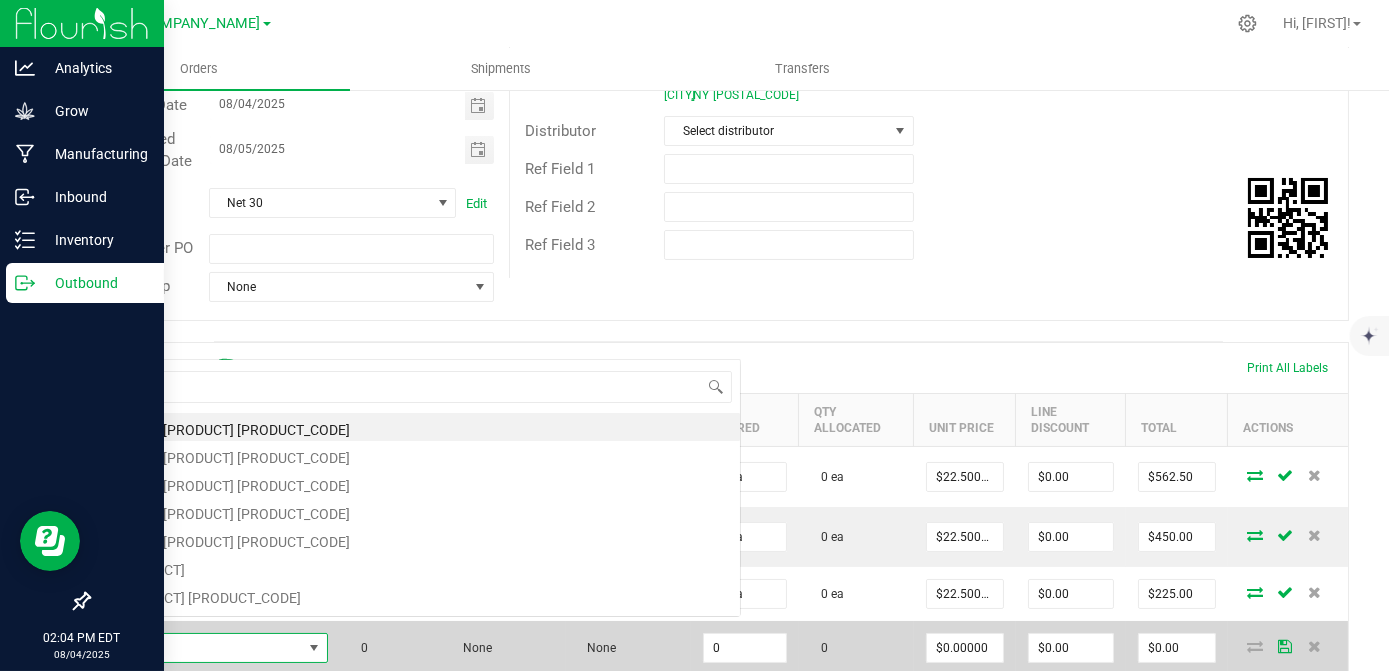 scroll, scrollTop: 0, scrollLeft: 0, axis: both 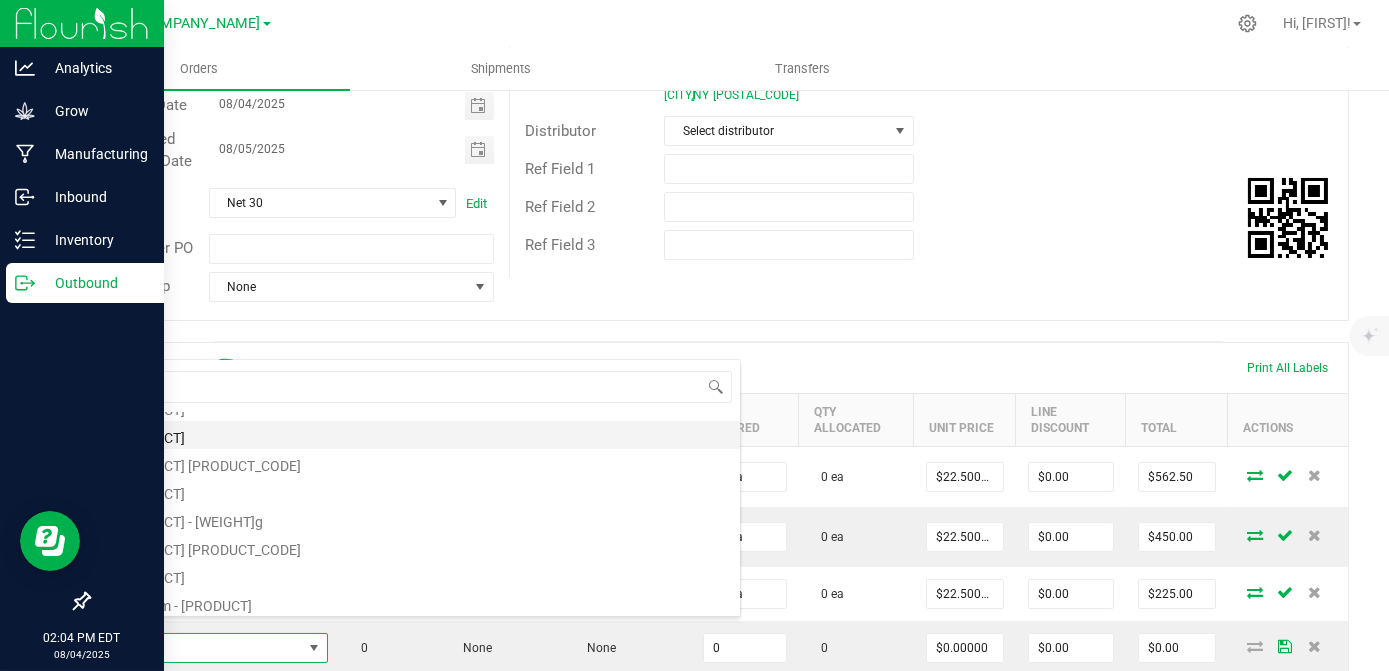 click on "[PRODUCT]" at bounding box center (421, 435) 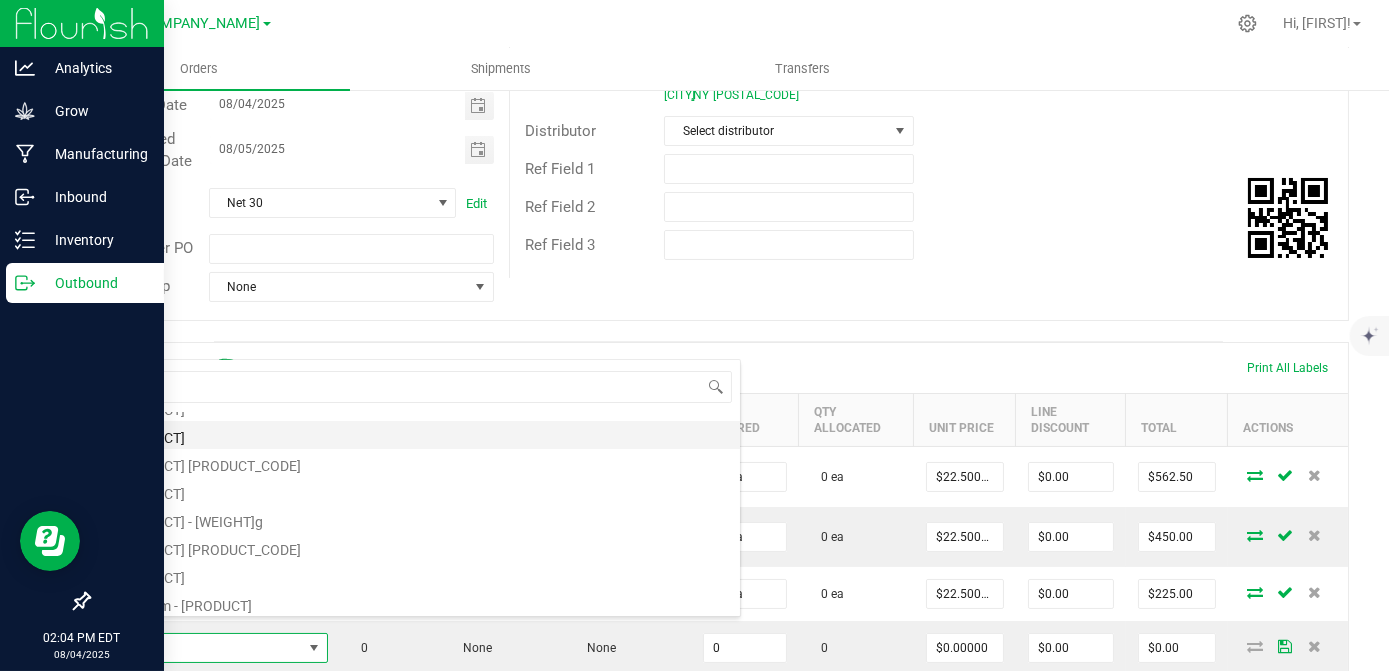 type on "0 ea" 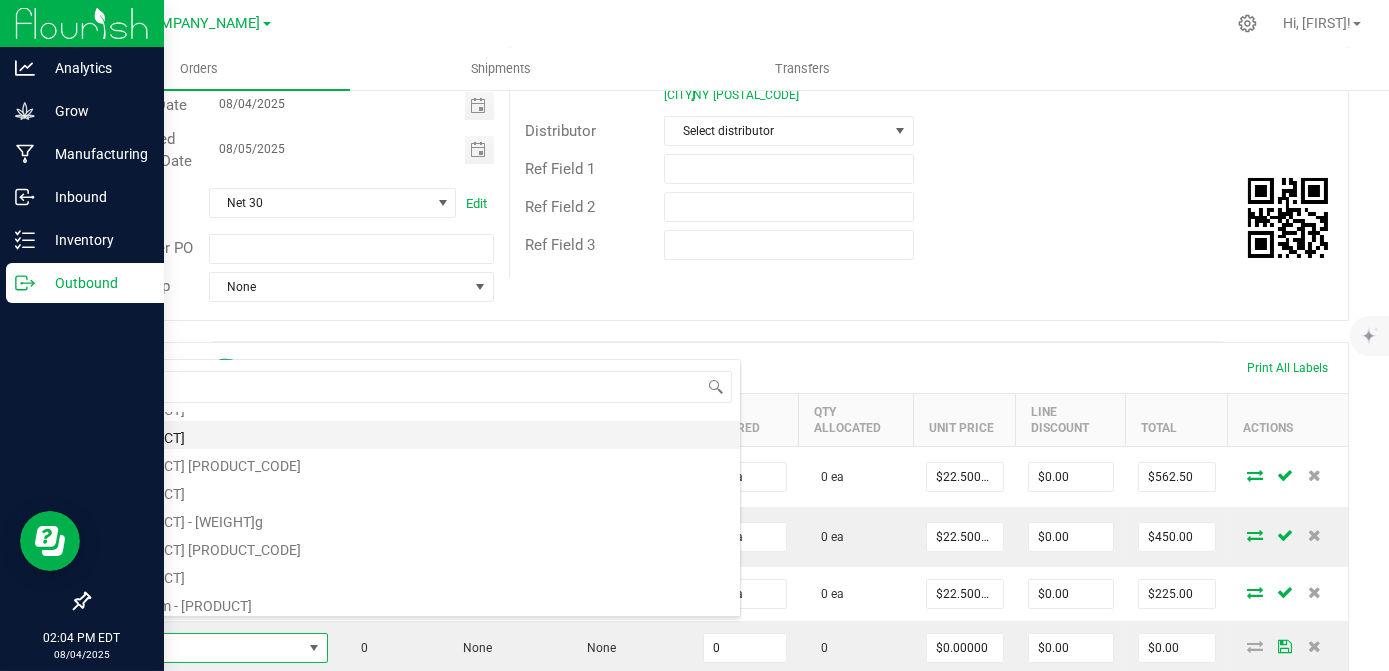 type on "$14.00000" 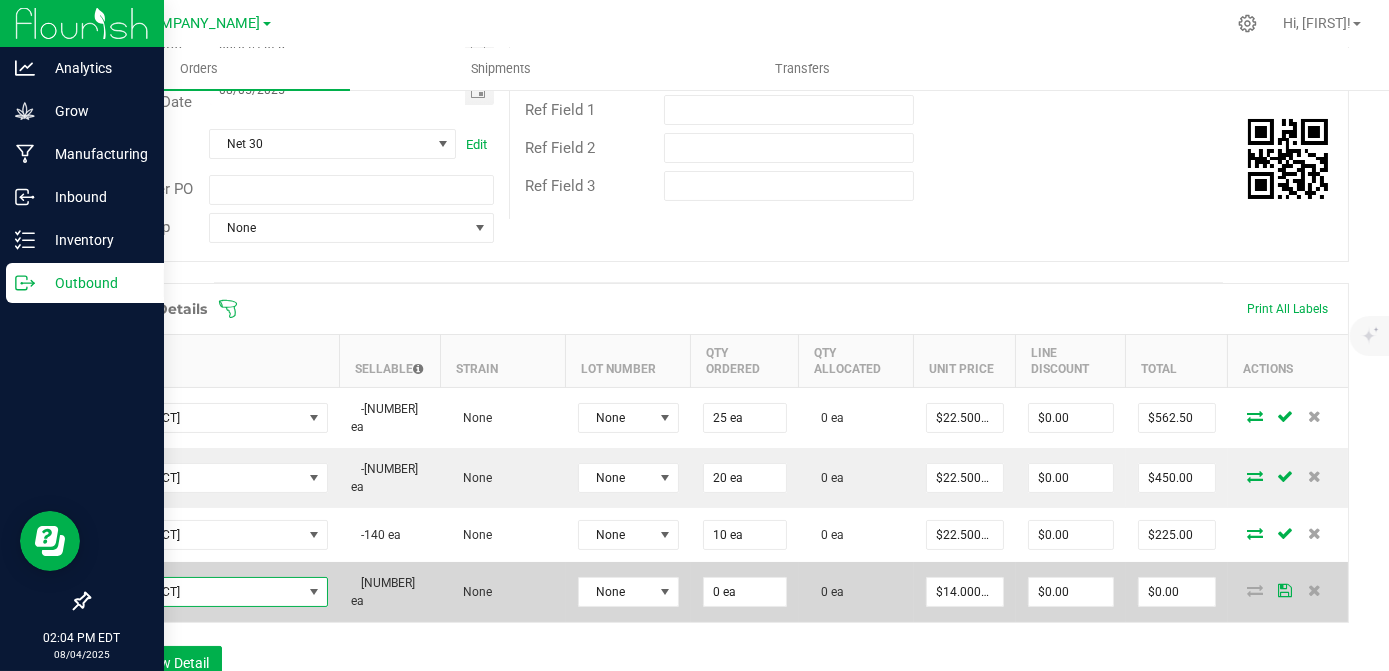 scroll, scrollTop: 363, scrollLeft: 0, axis: vertical 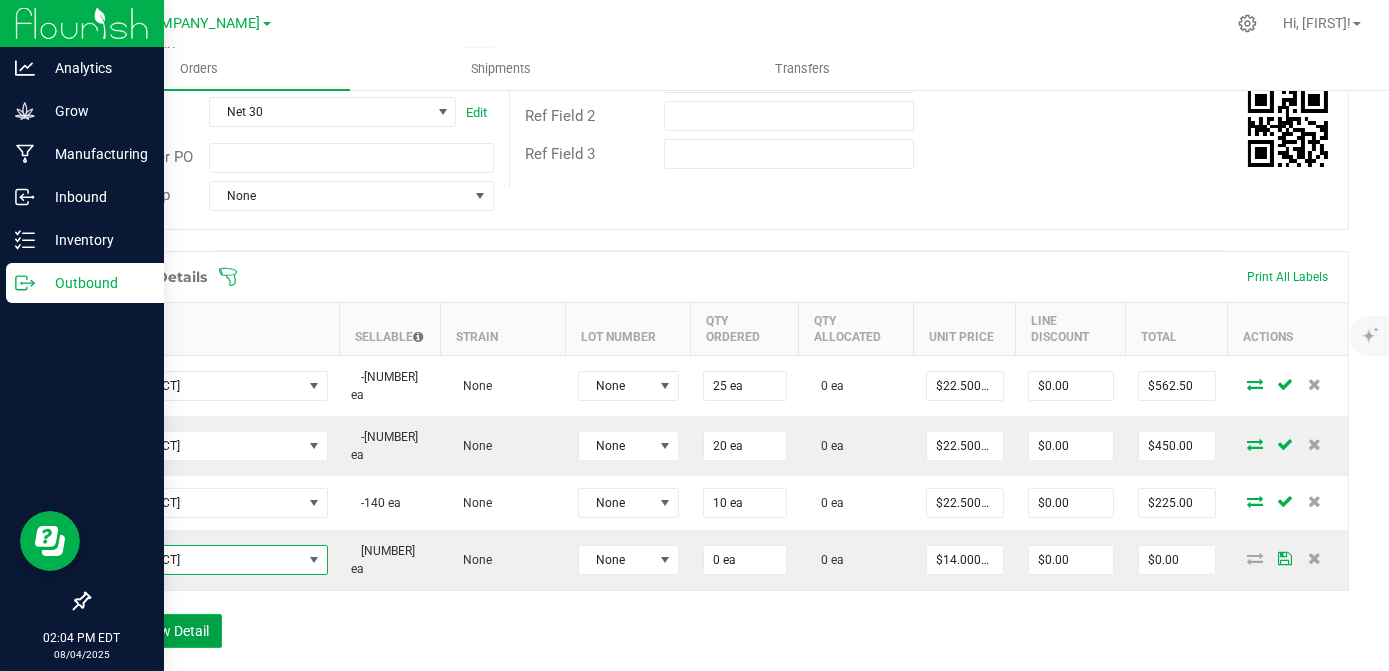 click on "Add New Detail" at bounding box center [155, 631] 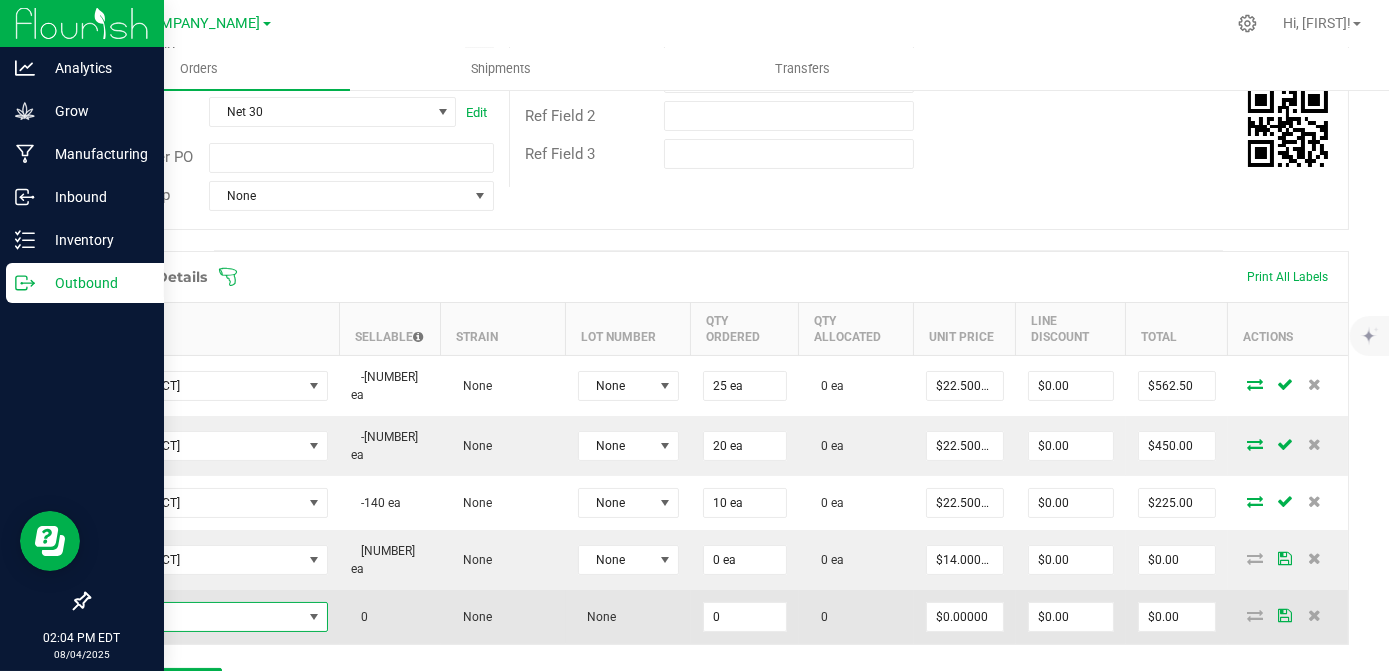 click at bounding box center (202, 617) 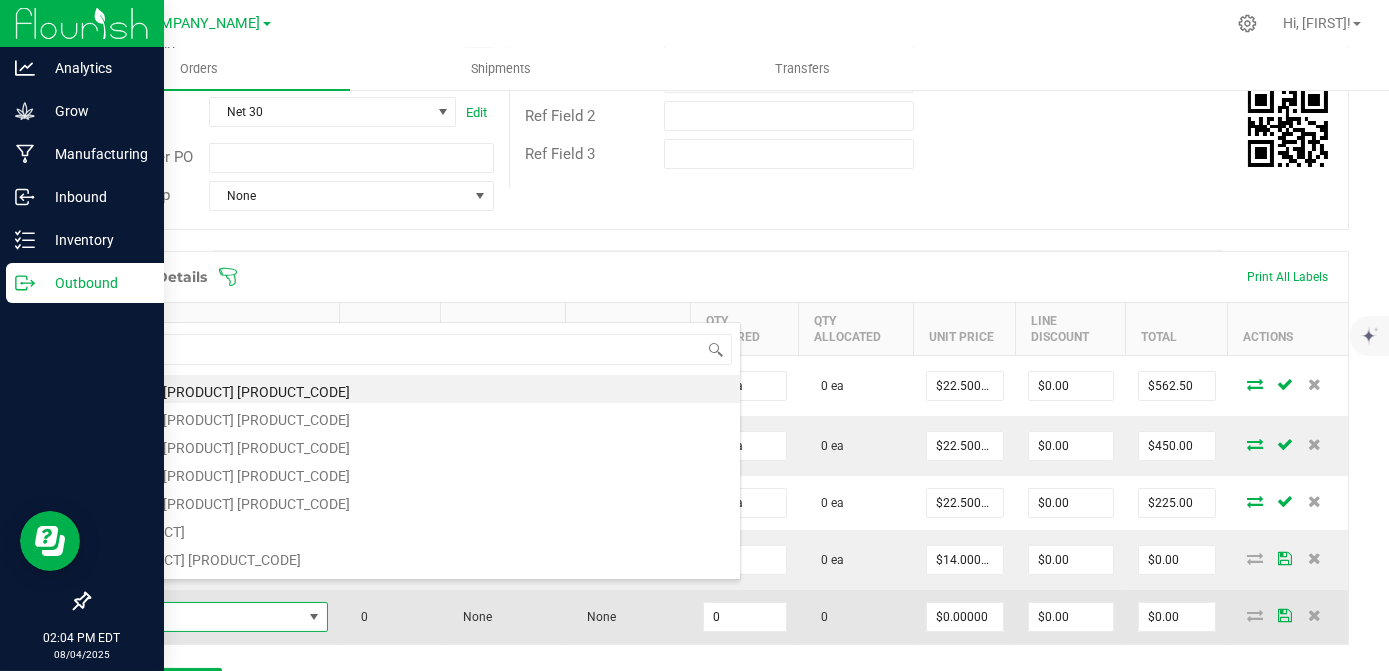 scroll, scrollTop: 99970, scrollLeft: 99730, axis: both 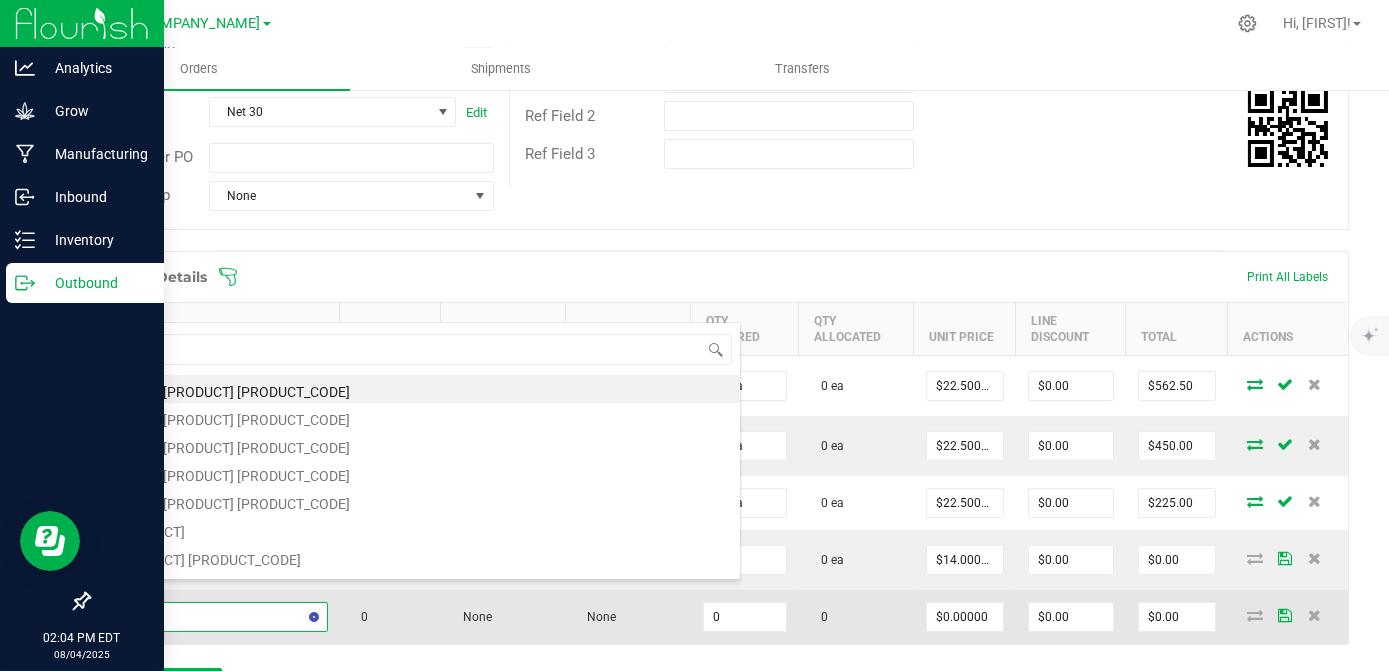 type on "a" 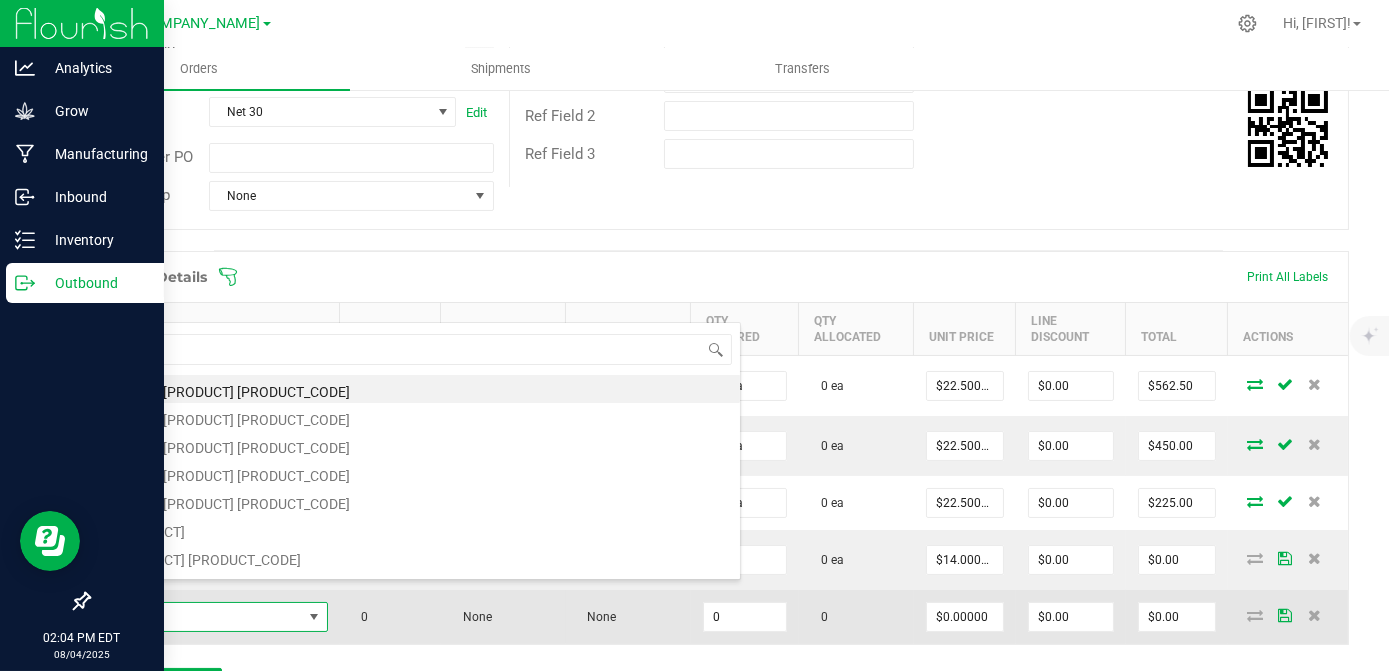 type on "sd" 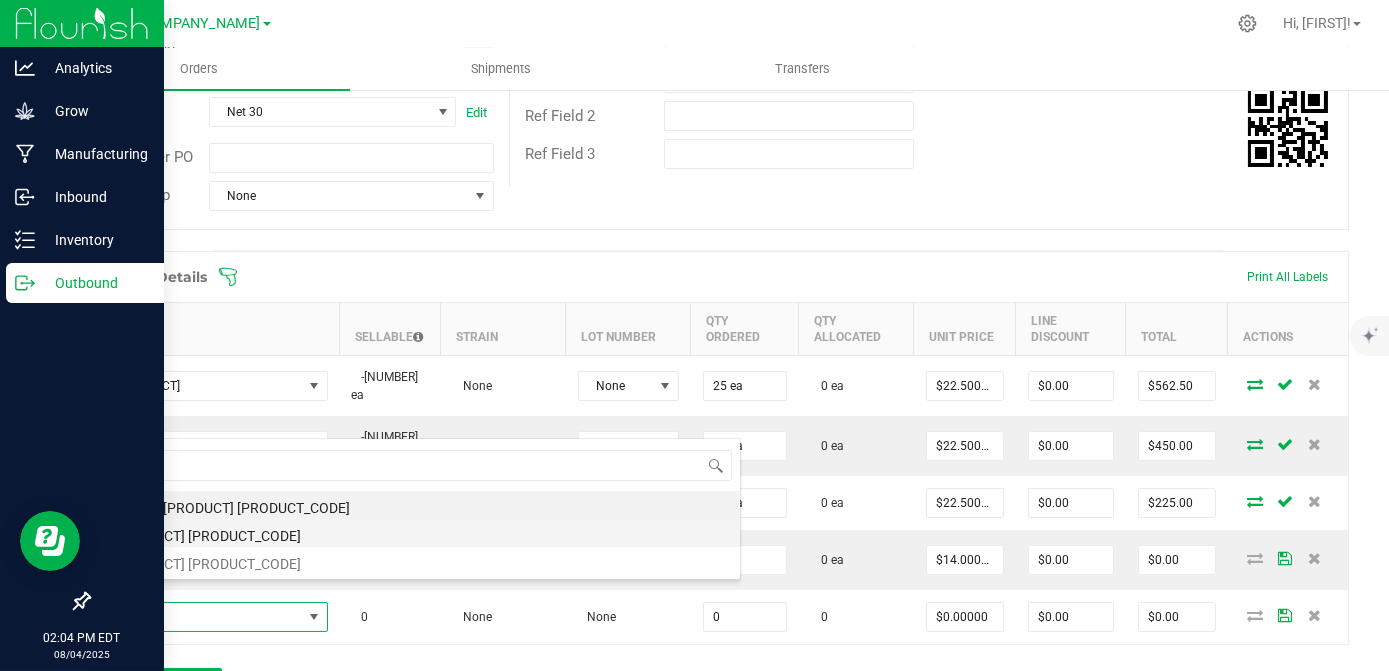 click on "[PRODUCT] [PRODUCT_CODE]" at bounding box center [421, 533] 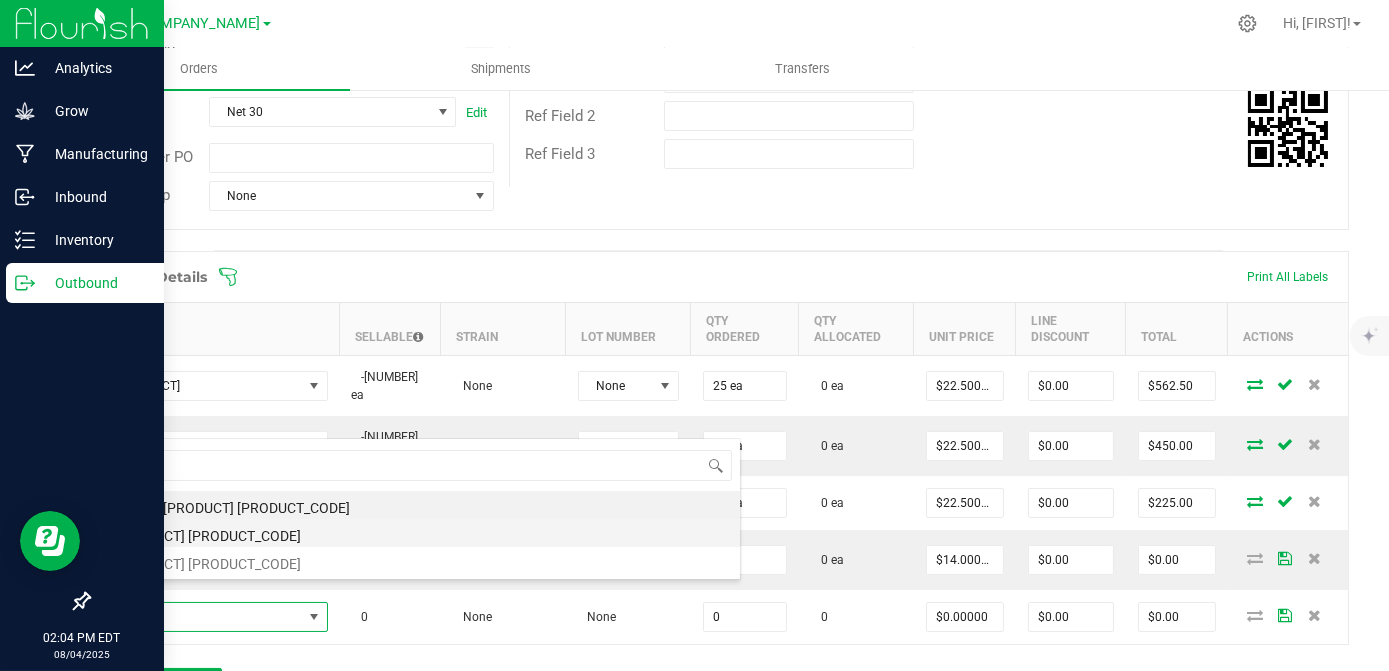 type on "0 ea" 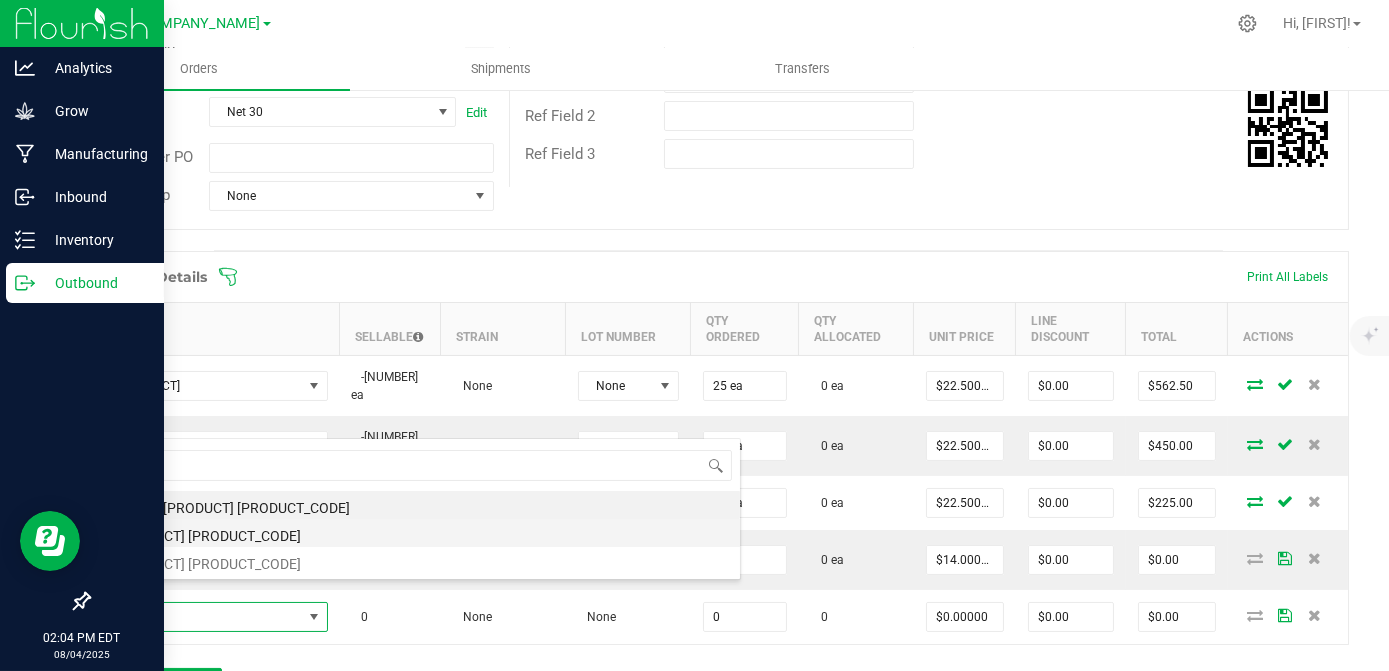 type on "$14.00000" 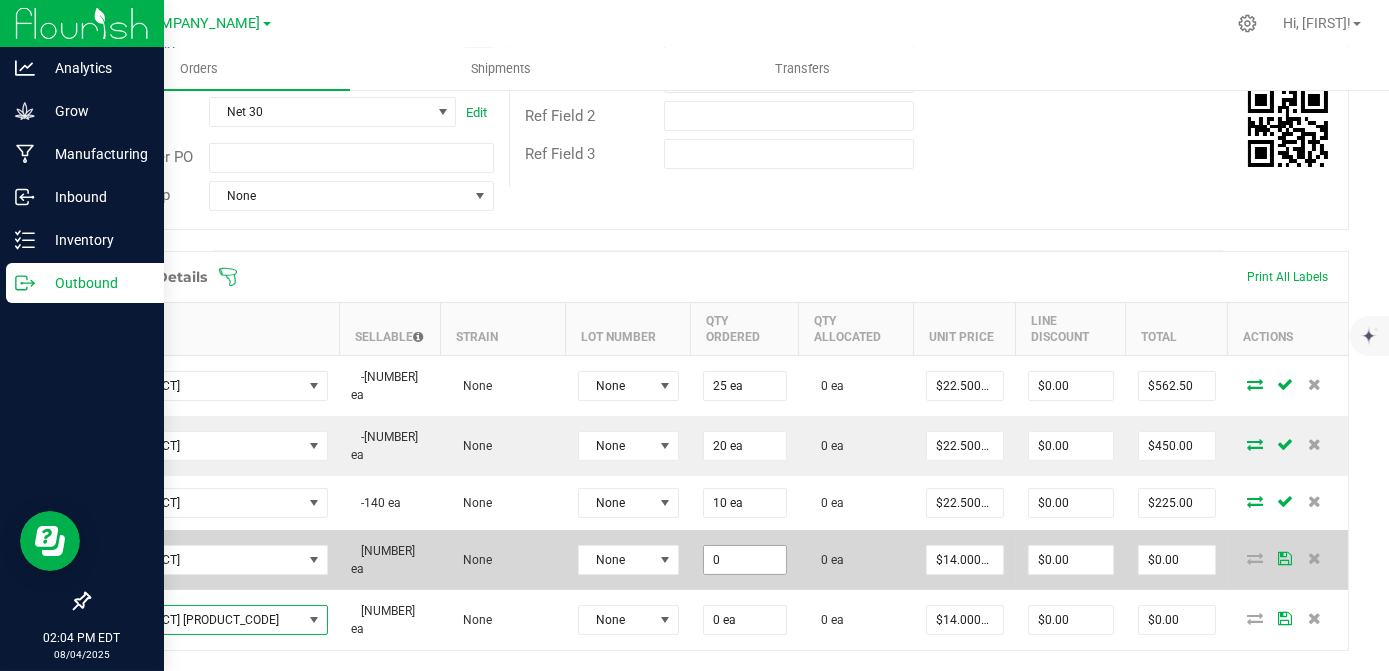click on "0" at bounding box center [745, 560] 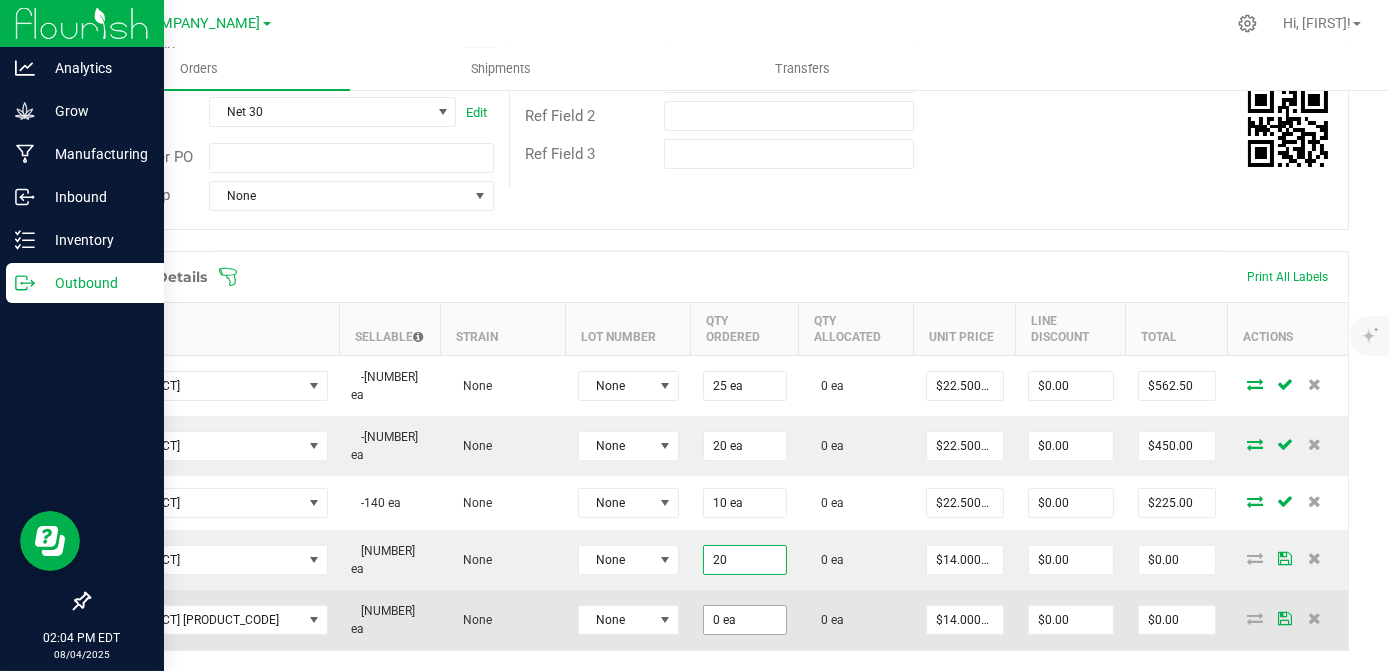 type on "20 ea" 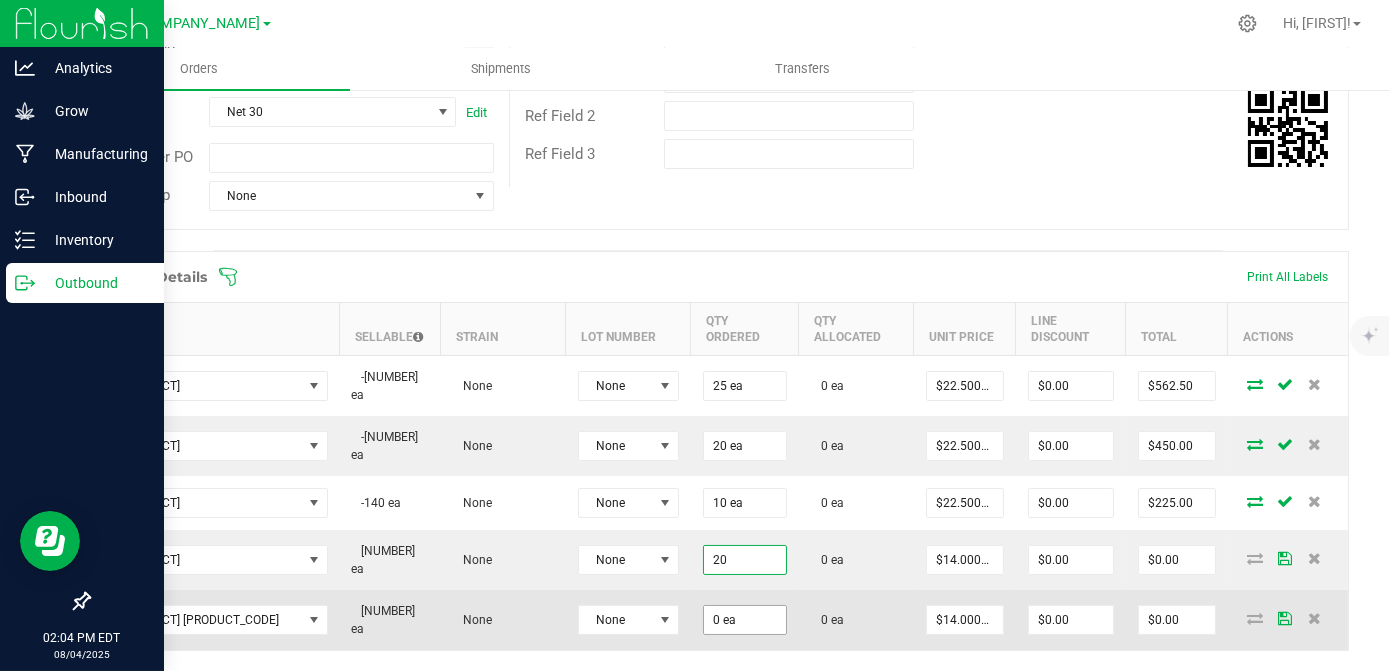 type on "$280.00" 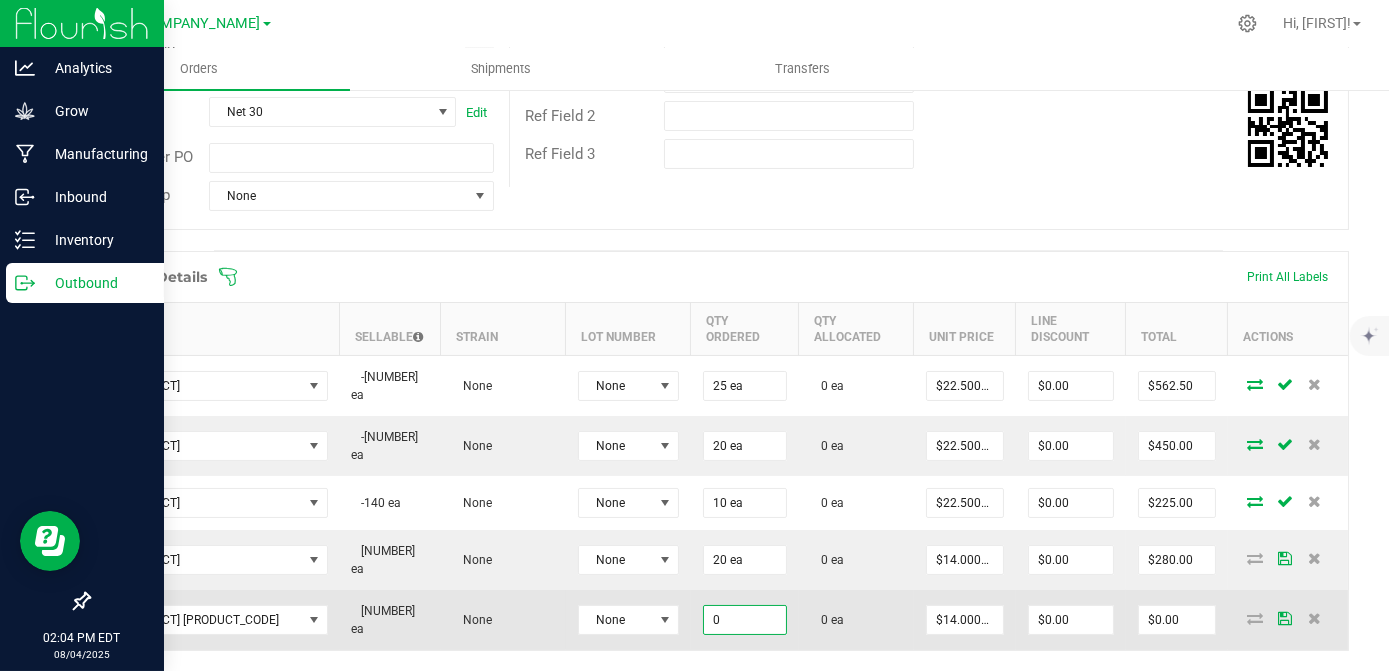 click on "0" at bounding box center [745, 620] 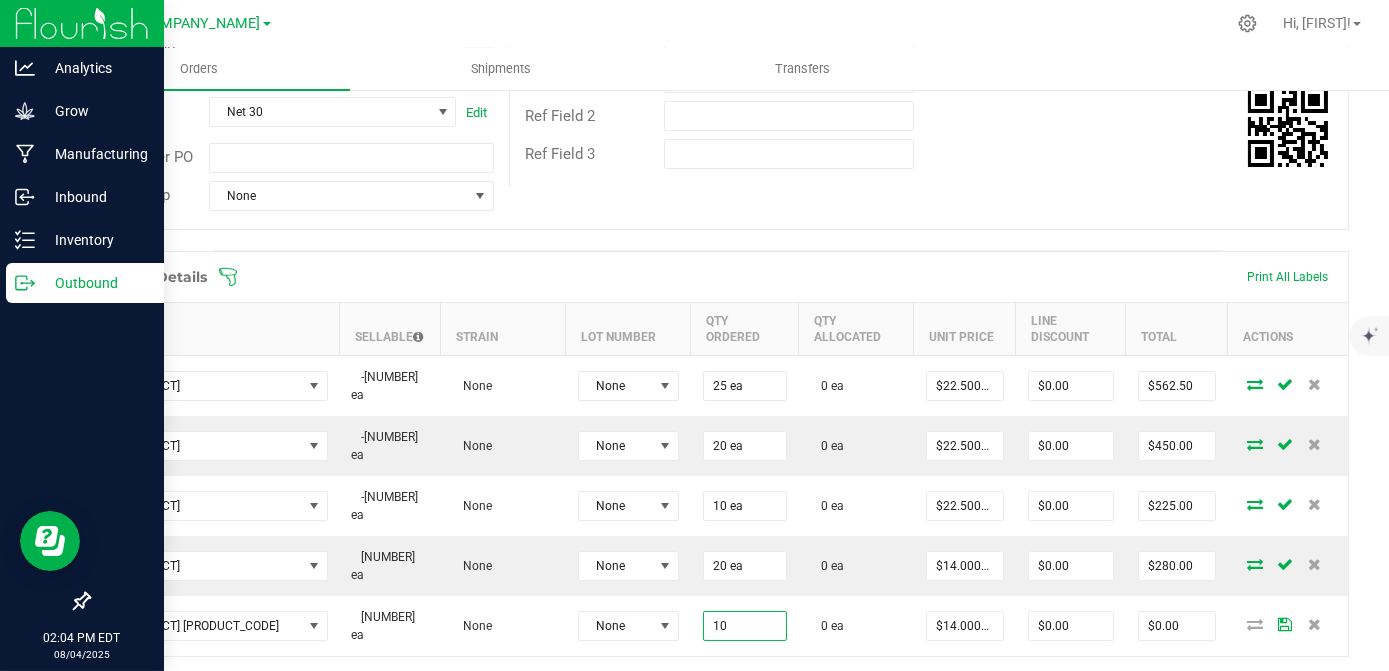 type on "10 ea" 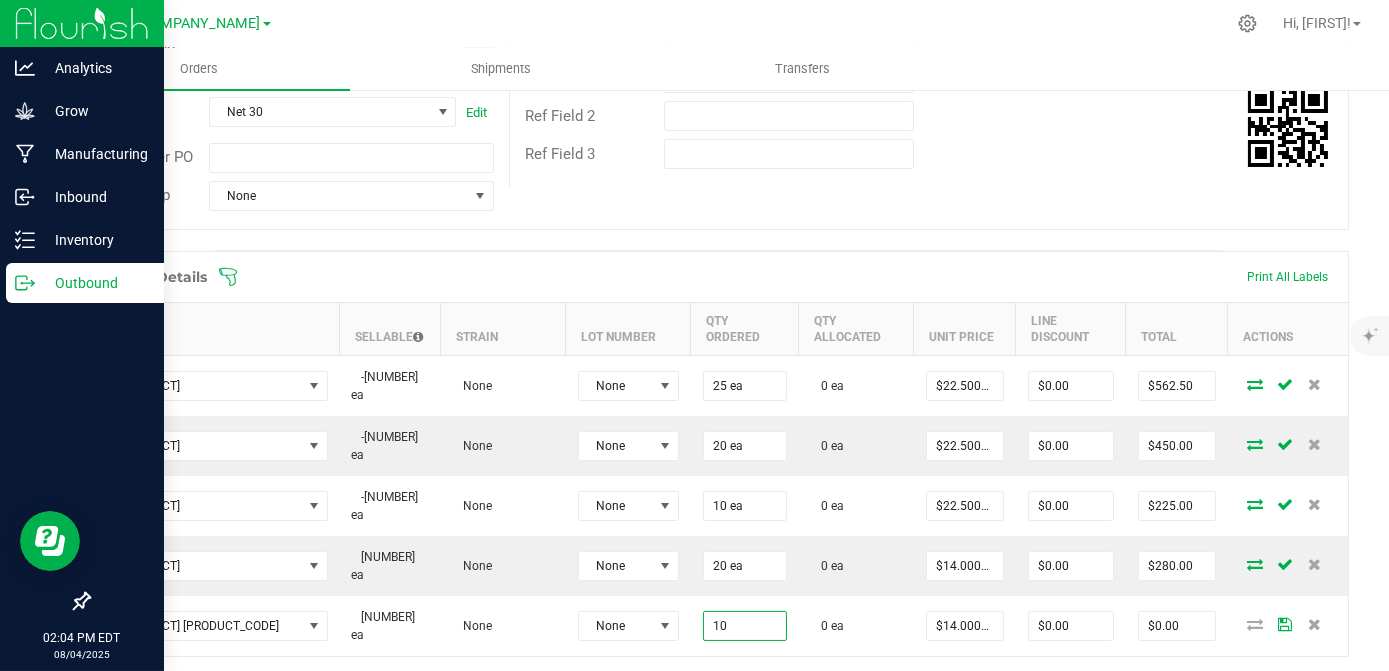type on "$140.00" 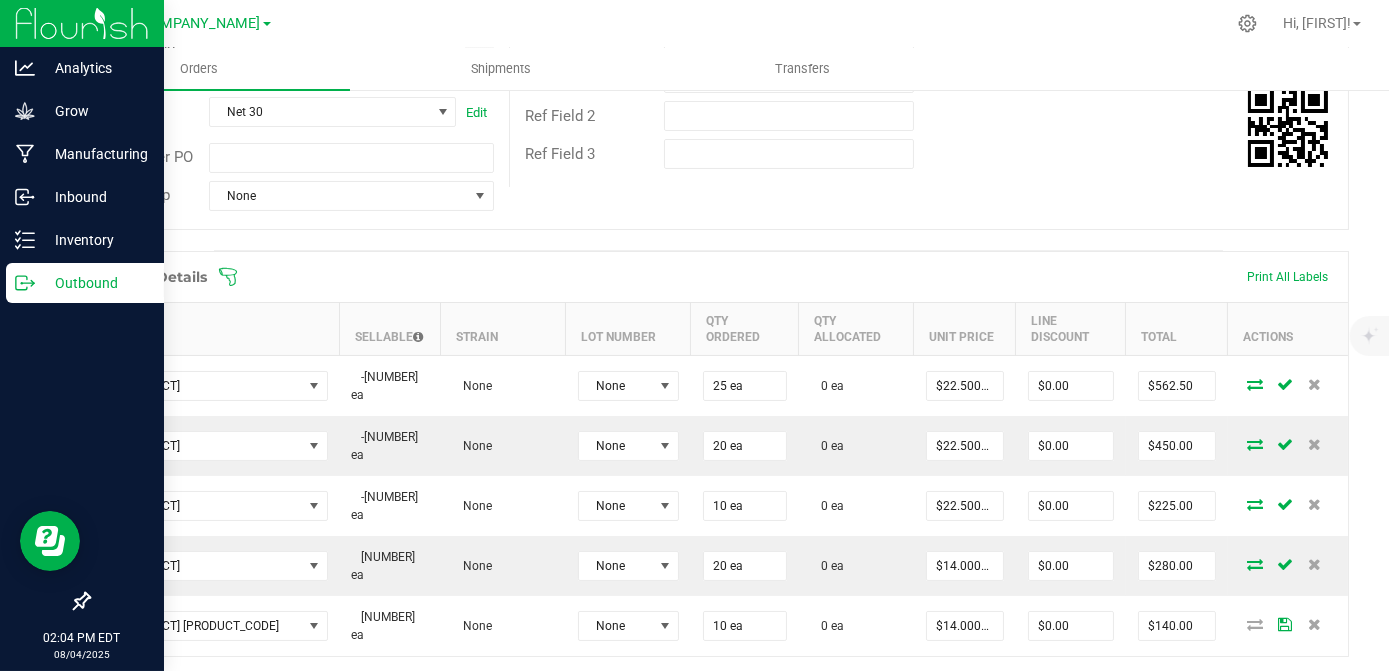 click on "Order Details Print All Labels Item Sellable Strain Lot Number Qty Ordered Qty Allocated Unit Price Line Discount Total Actions [PRODUCT] Qtr -210 ea None None 25 ea 0 ea $22.50000 $0.00 $562.50 [PRODUCT] Qtr -325 ea None None 20 ea 0 ea $22.50000 $0.00 $450.00 [PRODUCT] Qtr -130 ea None None 10 ea 0 ea $22.50000 $0.00 $225.00 [PRODUCT] 8th [YEAR] [PRODUCT_CODE] 4575 ea None None 20 ea 0 ea $14.00000 $0.00 $280.00 [PRODUCT] 8th [YEAR] [PRODUCT_CODE] 4527 ea None None 10 ea 0 ea $14.00000 $0.00 $140.00
Add New Detail" at bounding box center (718, 492) 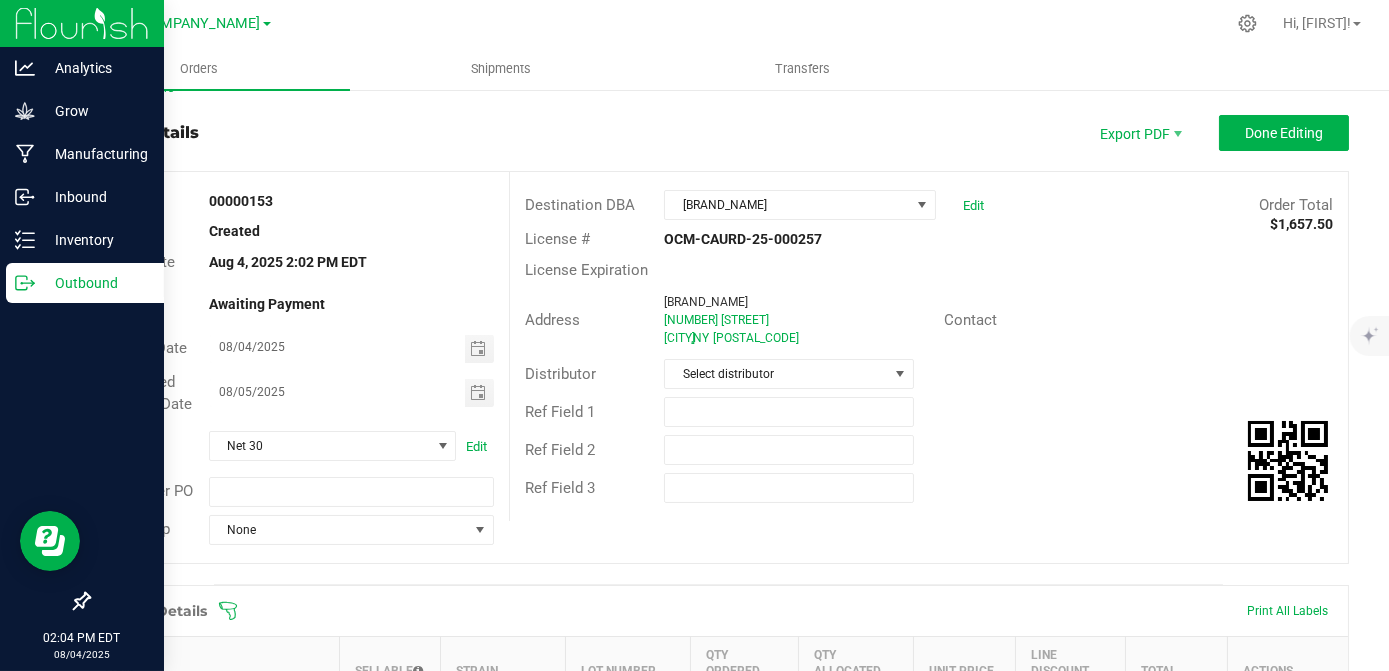 scroll, scrollTop: 0, scrollLeft: 0, axis: both 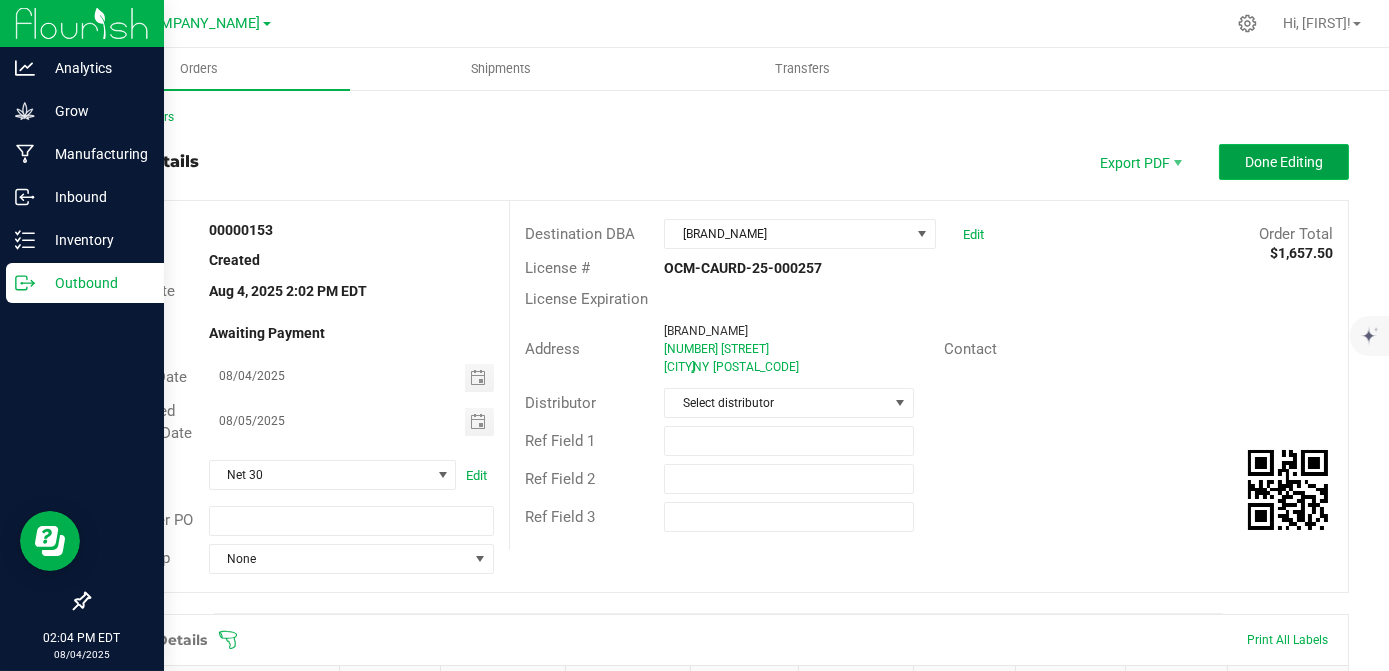 click on "Done Editing" at bounding box center (1284, 162) 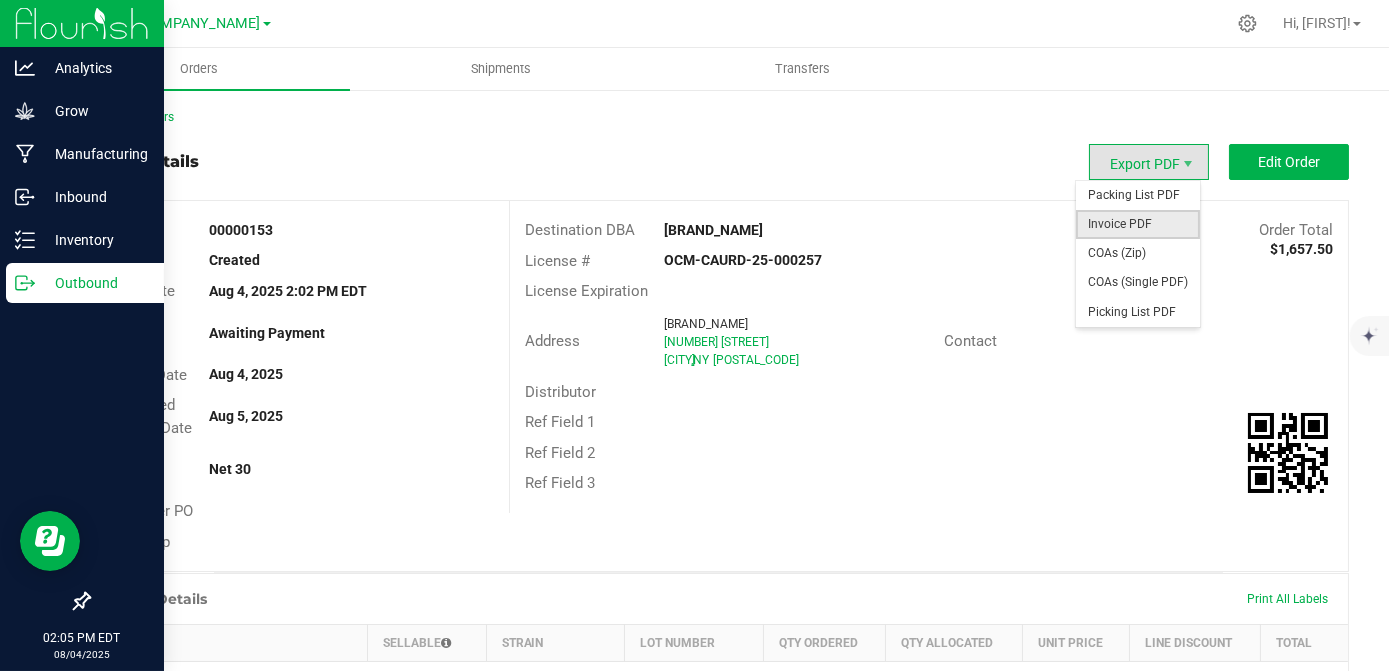 click on "Invoice PDF" at bounding box center (1138, 224) 